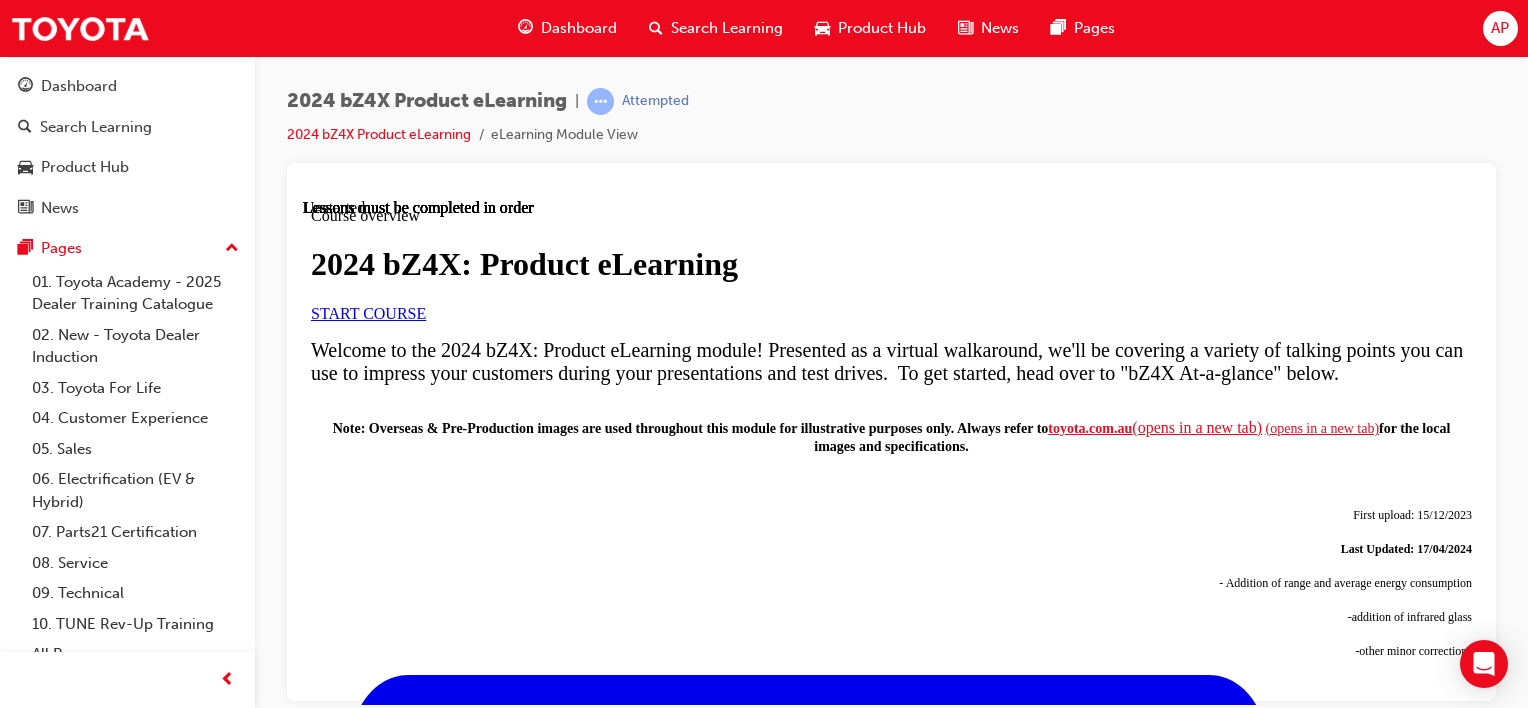 scroll, scrollTop: 0, scrollLeft: 0, axis: both 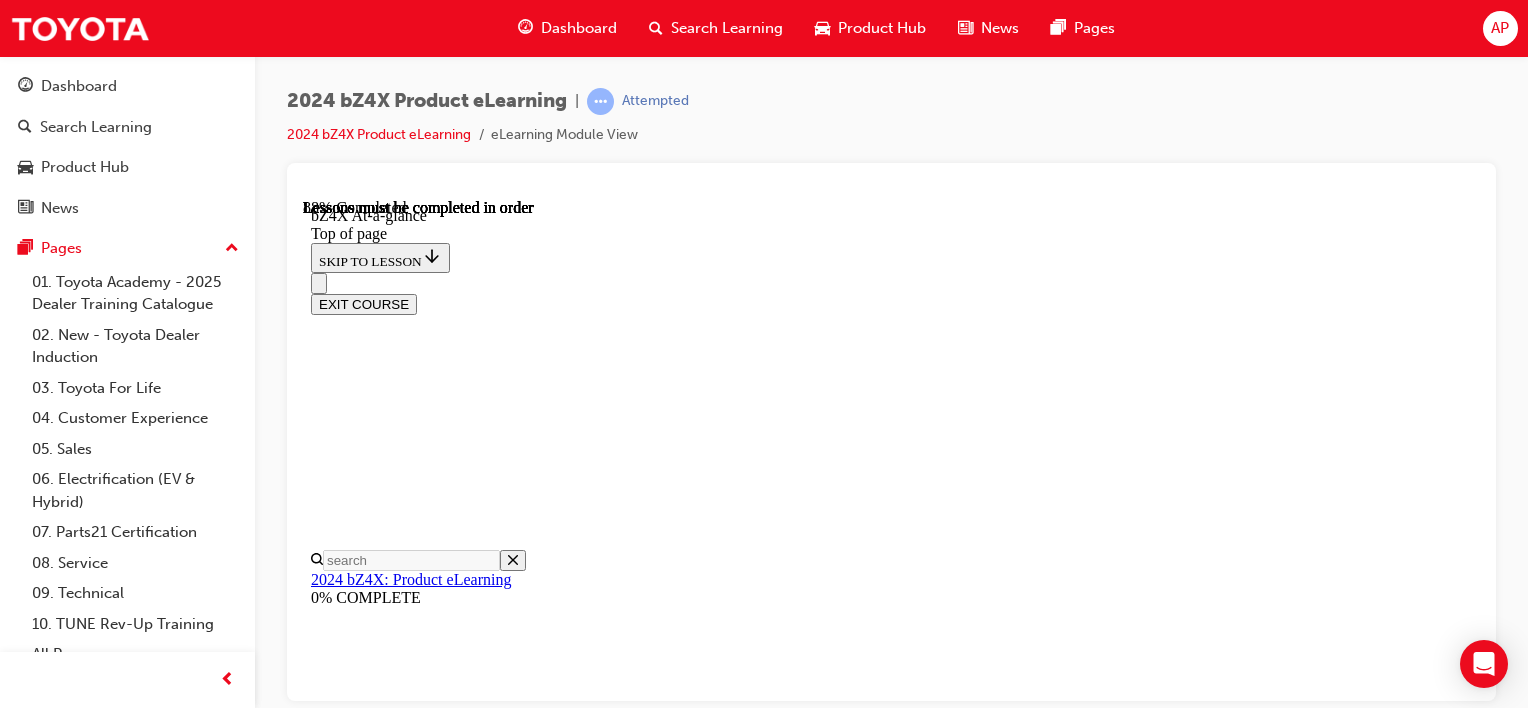 click on "CONTINUE" at bounding box center [353, 12127] 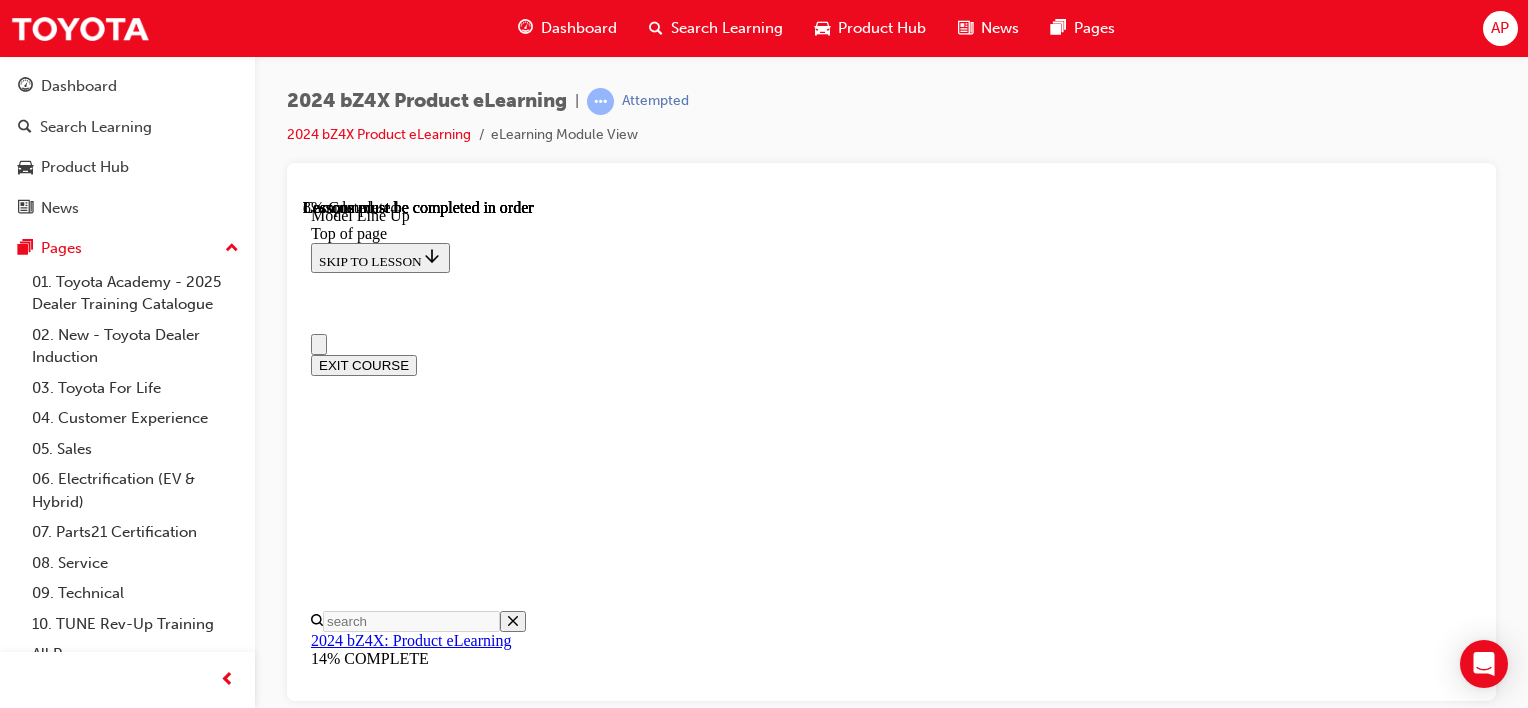 scroll, scrollTop: 0, scrollLeft: 0, axis: both 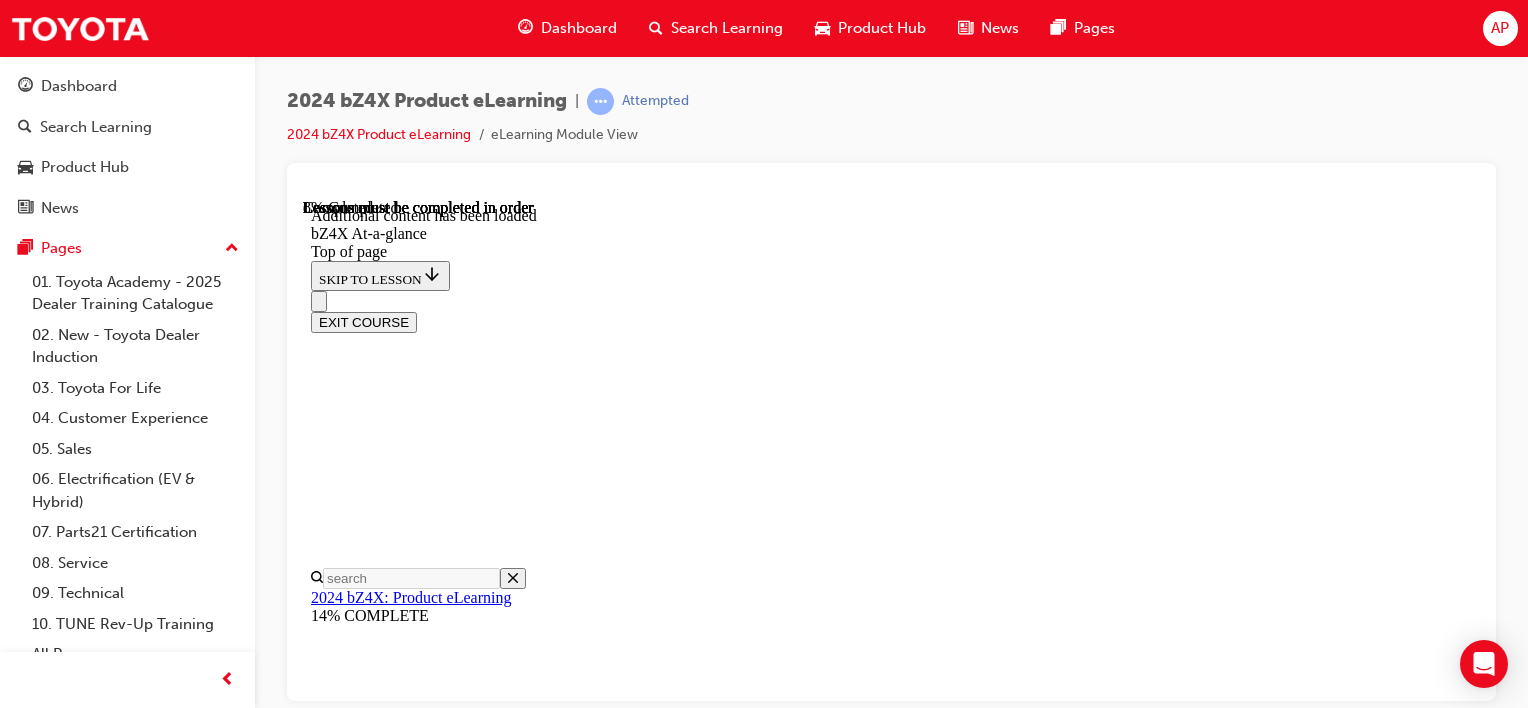 click on "Lesson 2 - Model Line Up" at bounding box center (891, 12679) 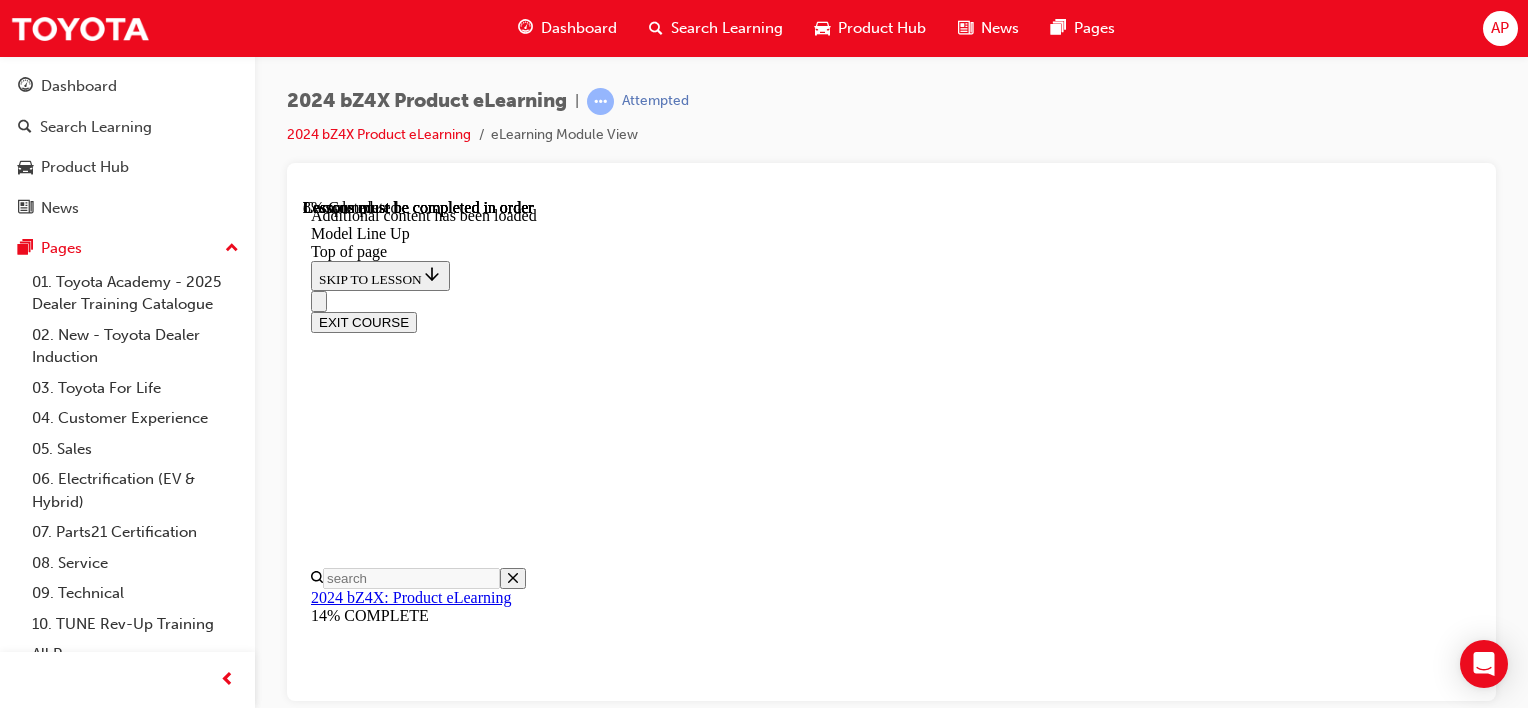 scroll, scrollTop: 0, scrollLeft: 0, axis: both 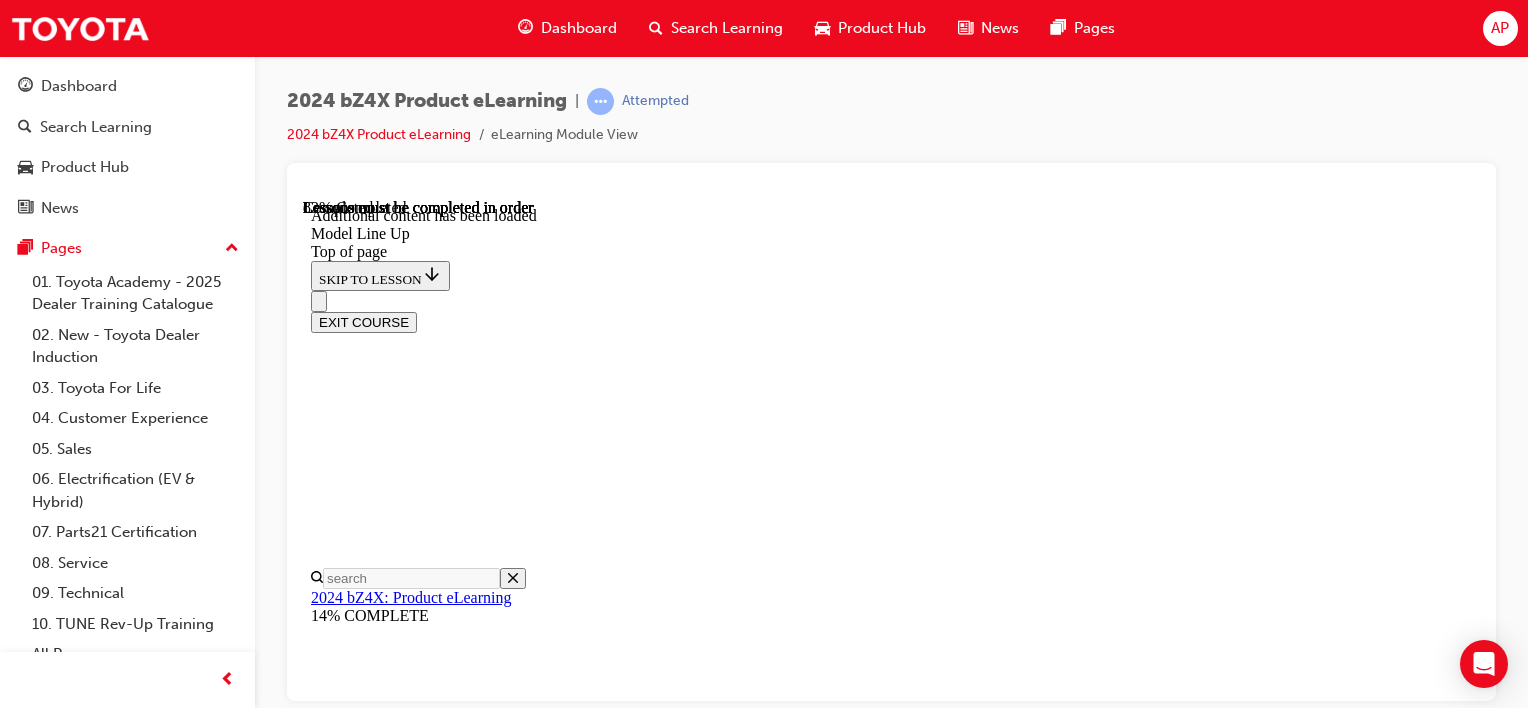 click on "KNOWLEDGE CHECK" at bounding box center [386, 12724] 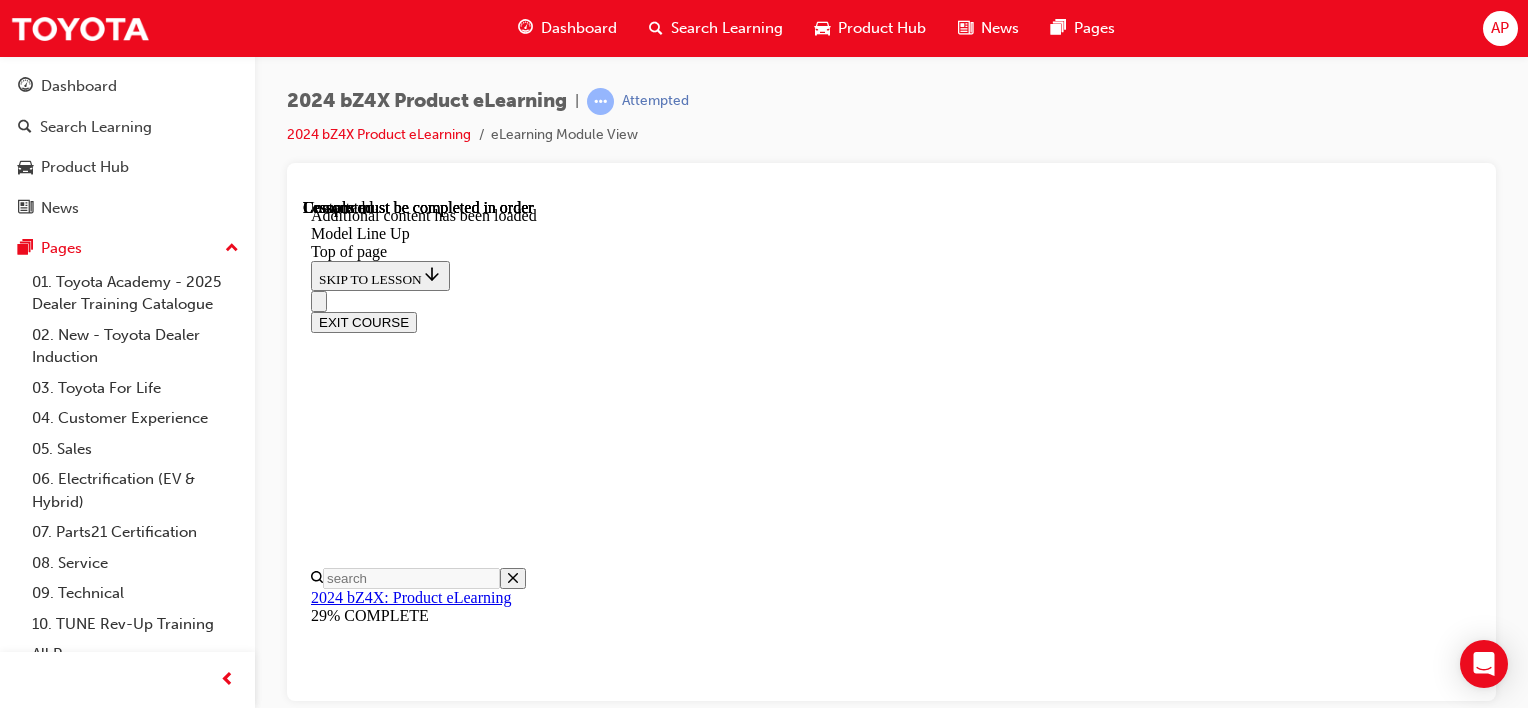 scroll, scrollTop: 3954, scrollLeft: 0, axis: vertical 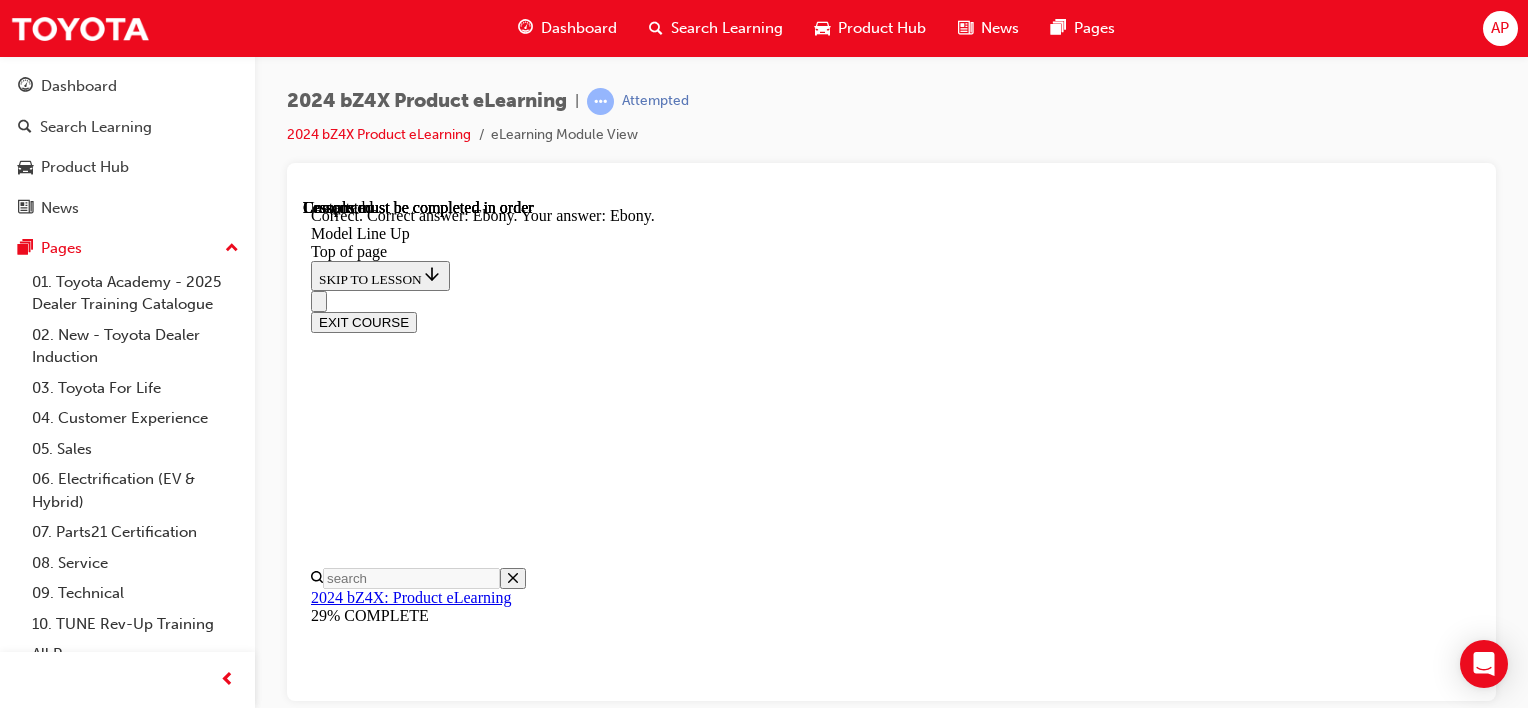 click on "Lesson 3 - Front View & In the motor bay" at bounding box center (445, 21278) 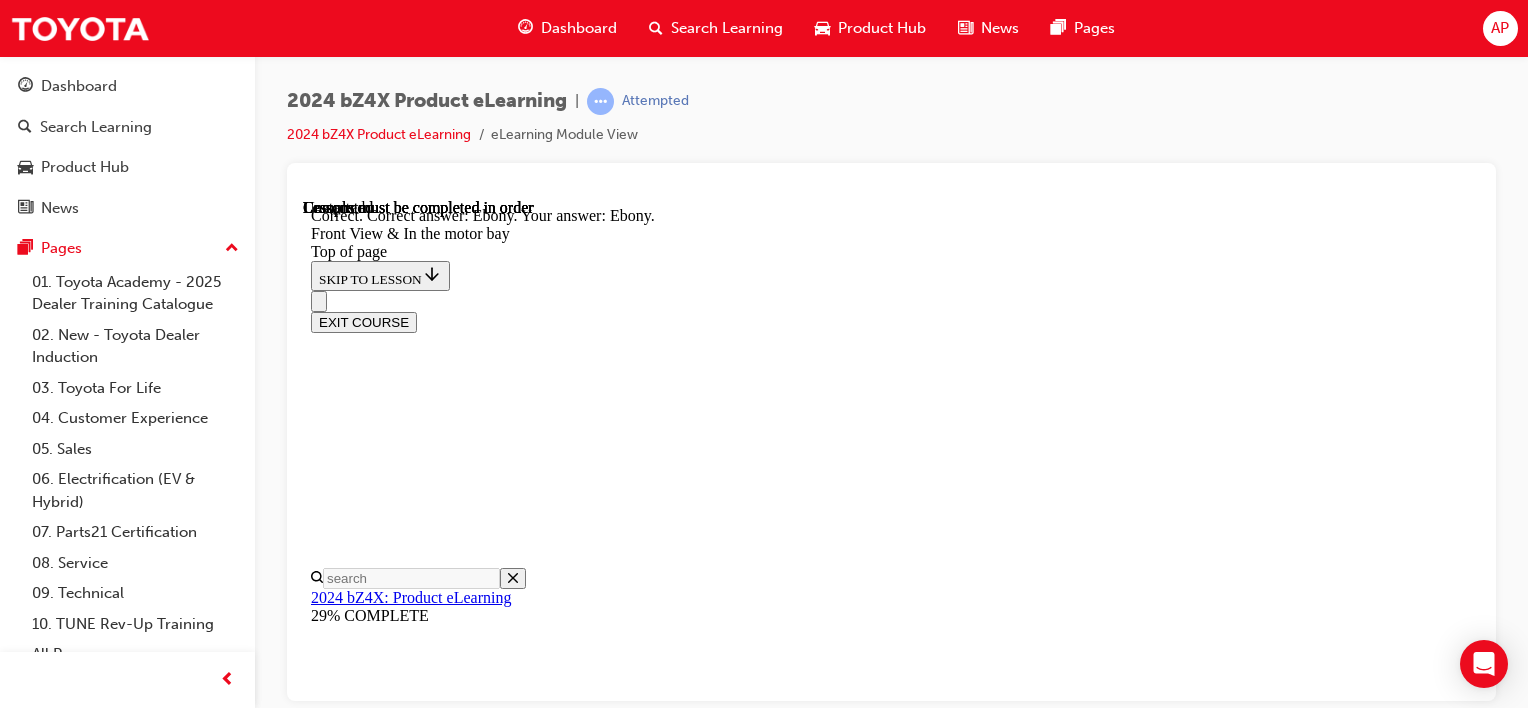 scroll, scrollTop: 0, scrollLeft: 0, axis: both 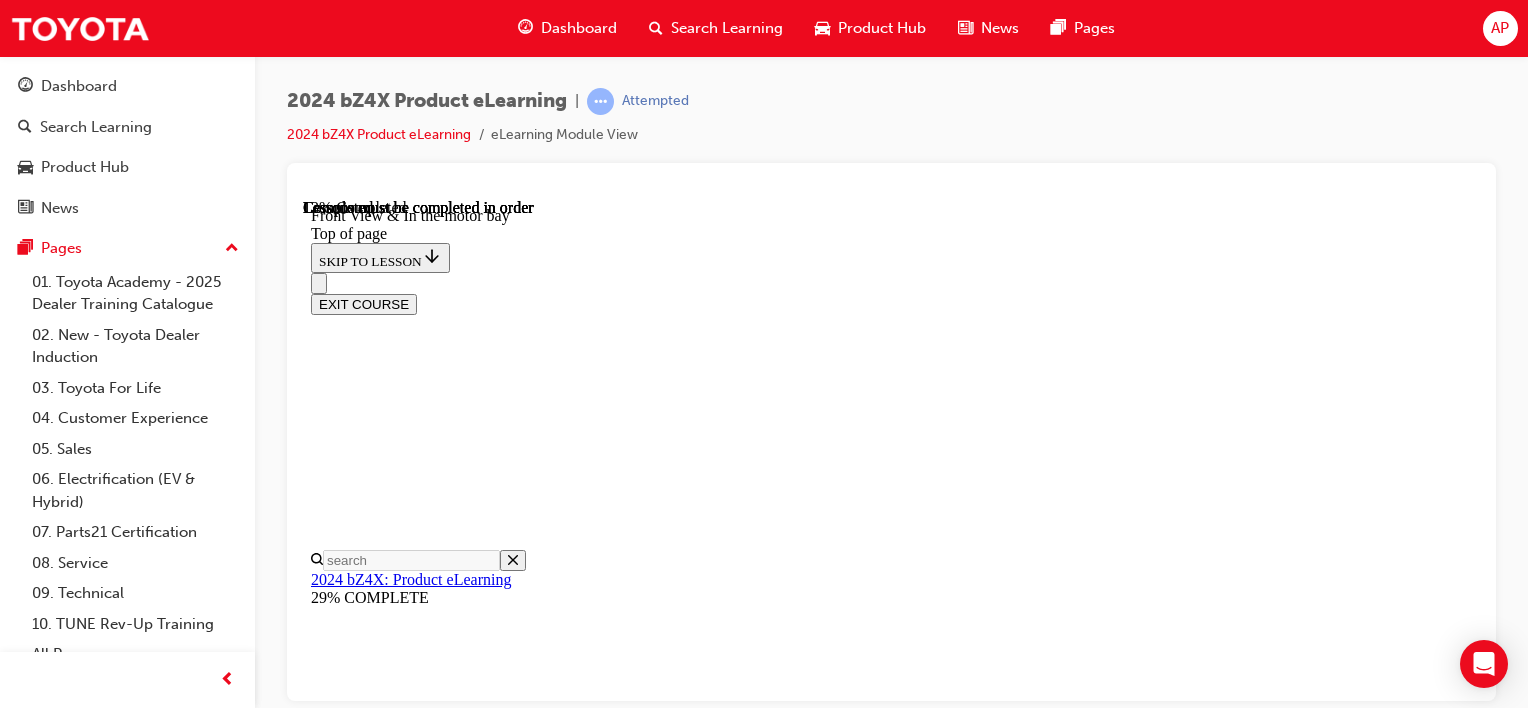 click at bounding box center (399, 10892) 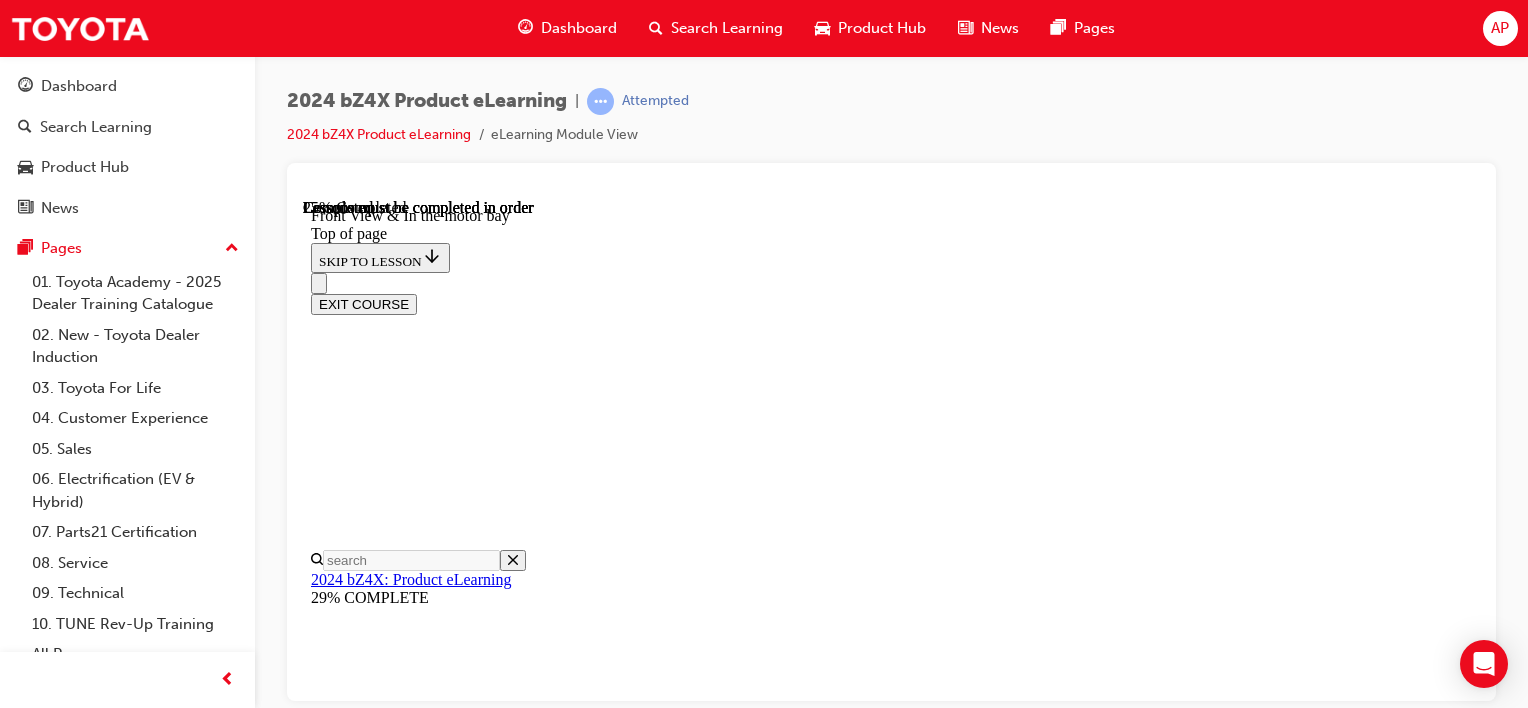 click at bounding box center (399, 10582) 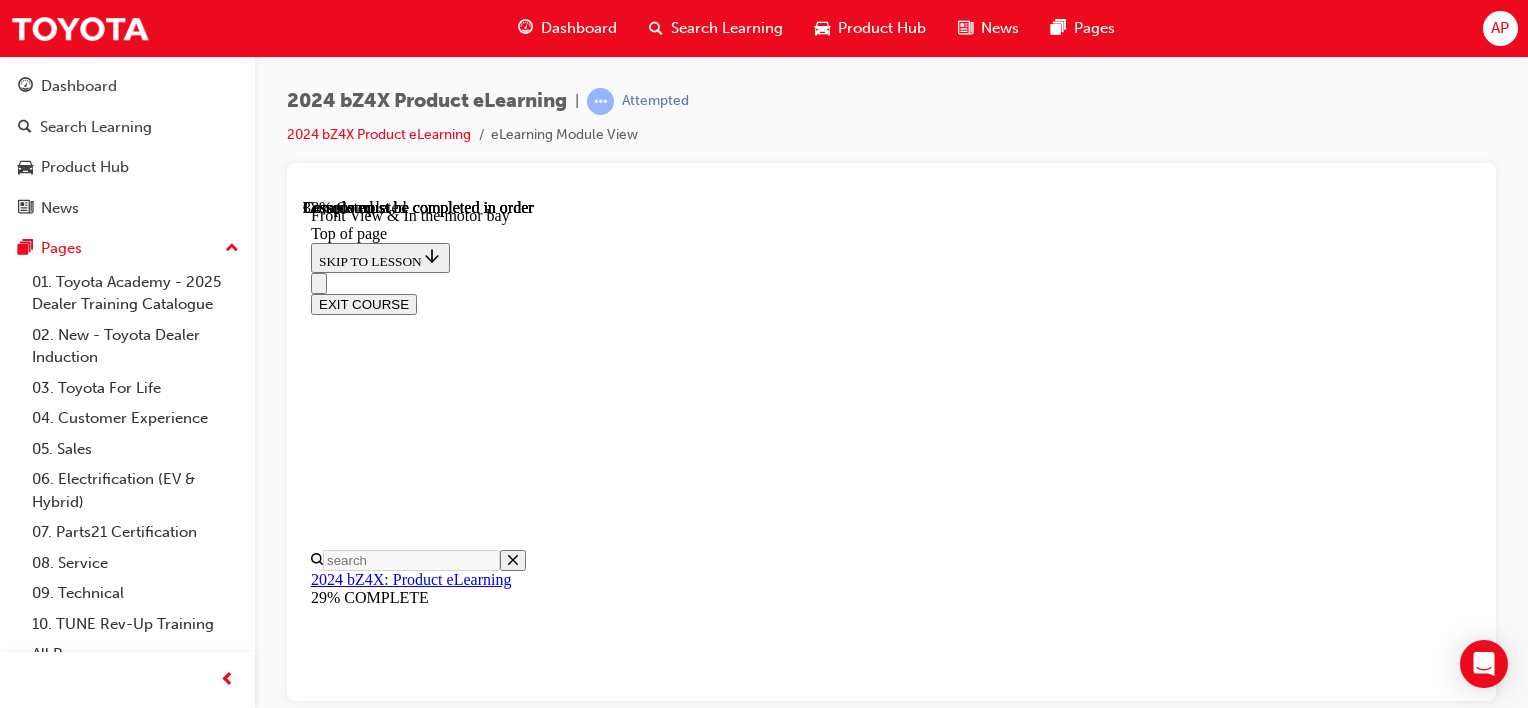 click at bounding box center [399, 13236] 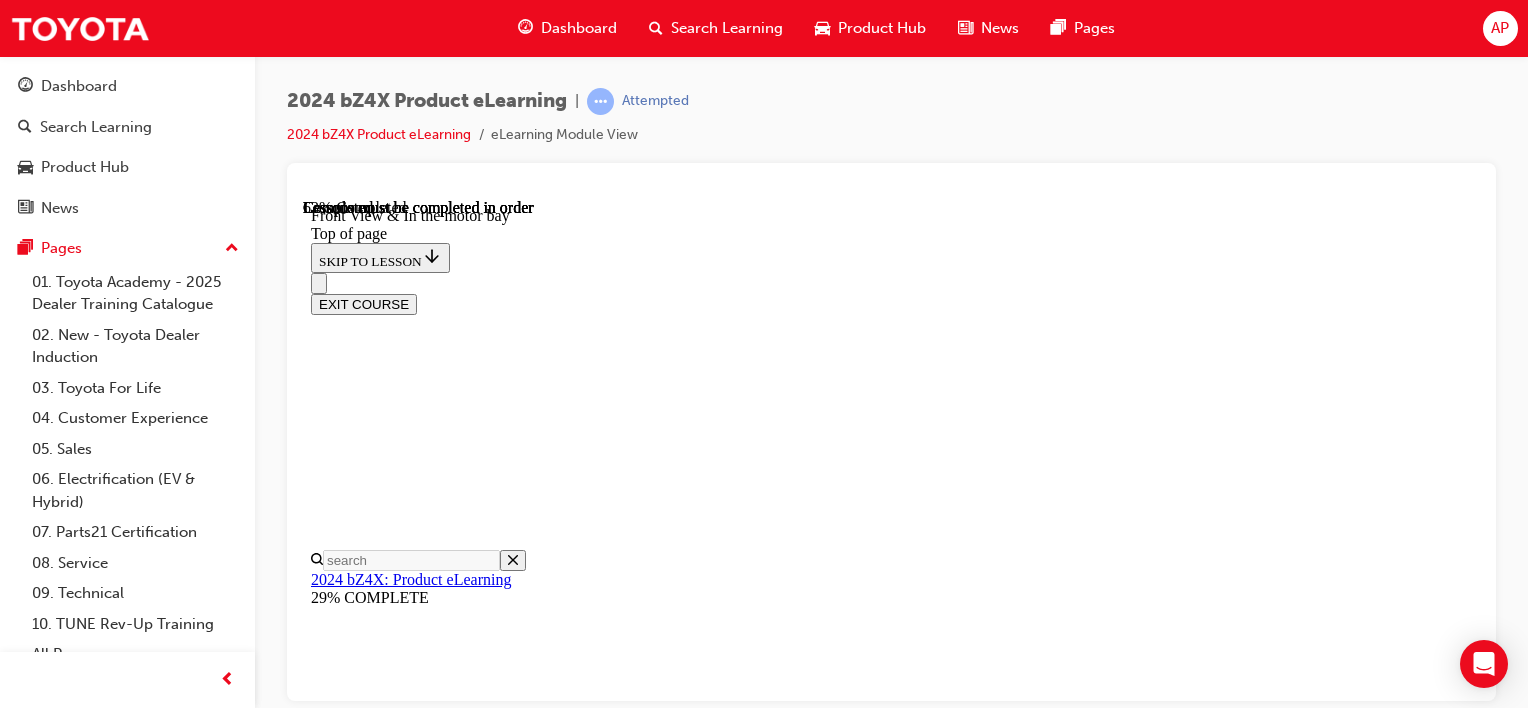 scroll, scrollTop: 2852, scrollLeft: 0, axis: vertical 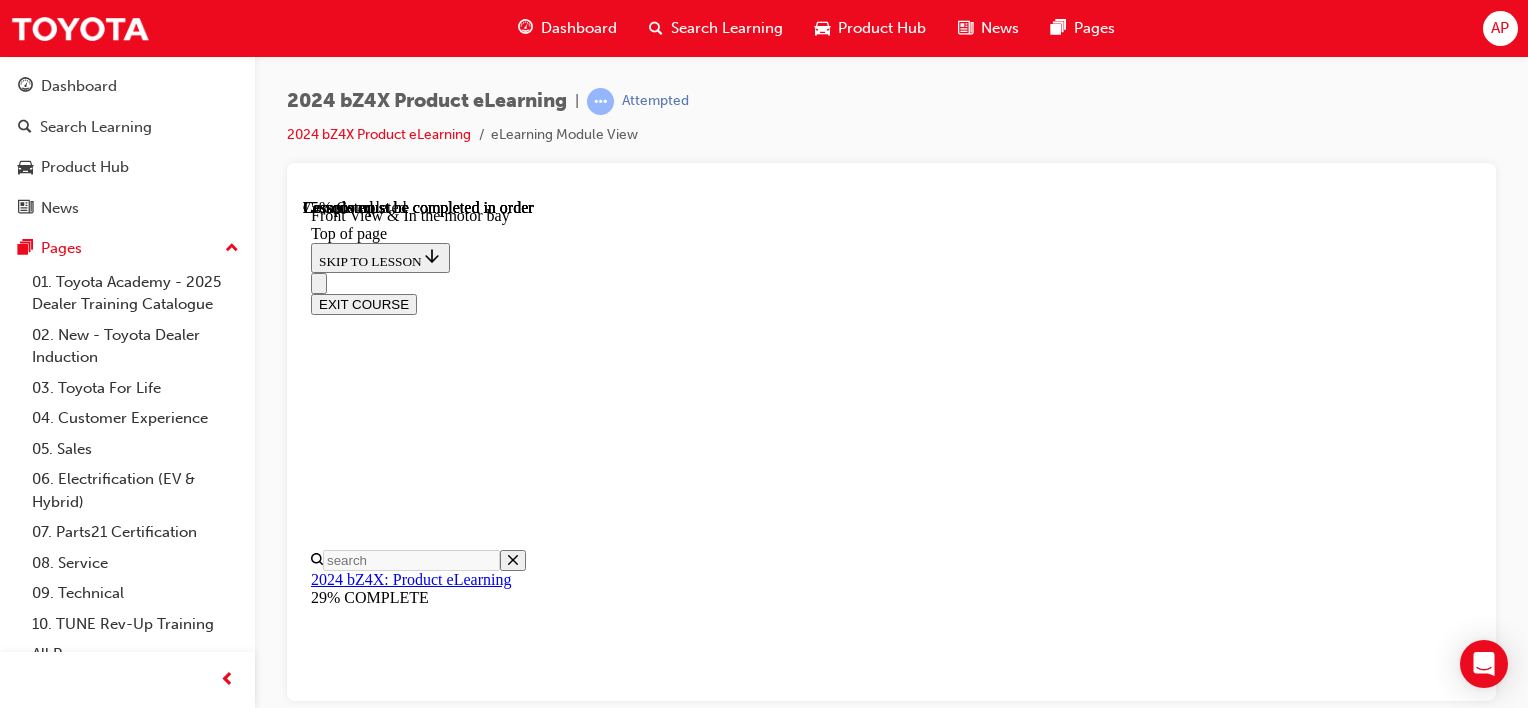 click on "CONTINUE" at bounding box center (353, 15217) 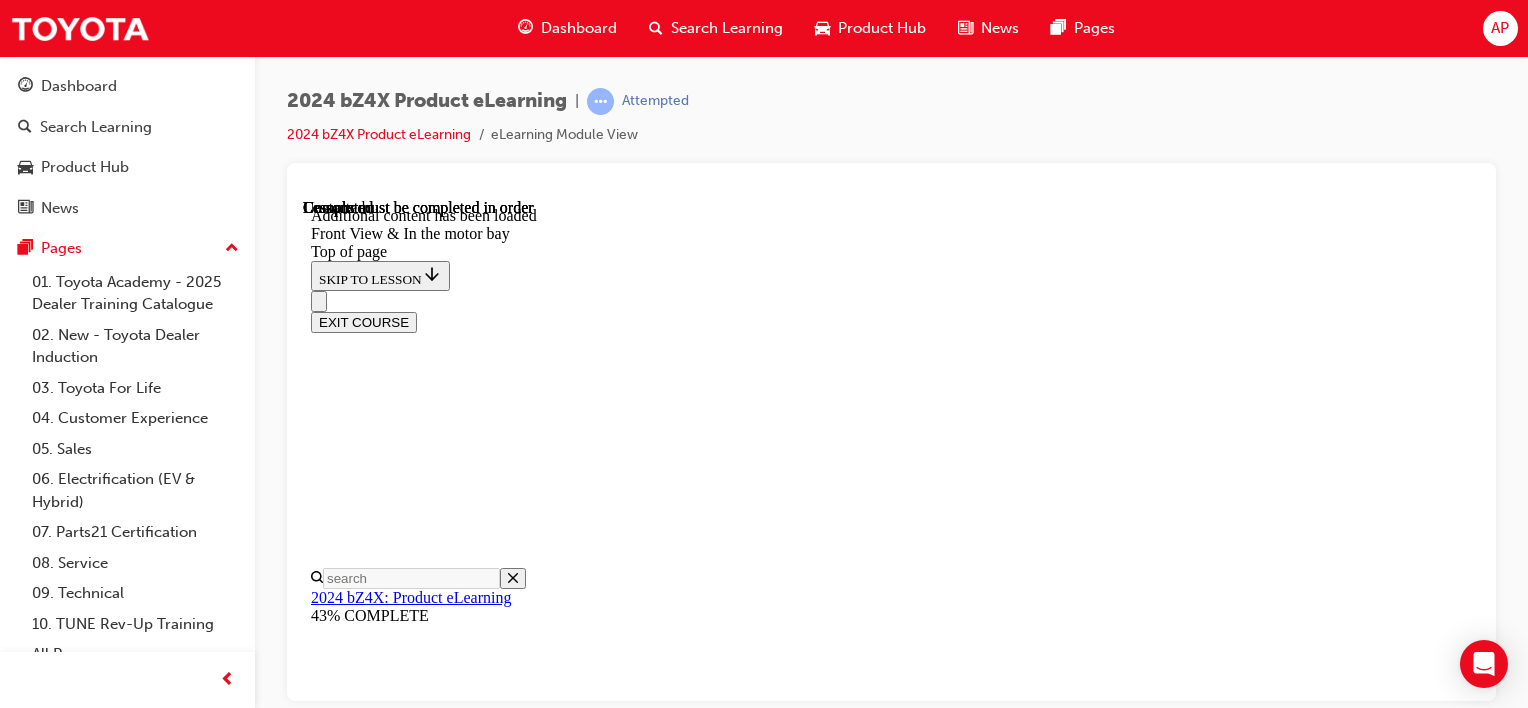 scroll, scrollTop: 3143, scrollLeft: 0, axis: vertical 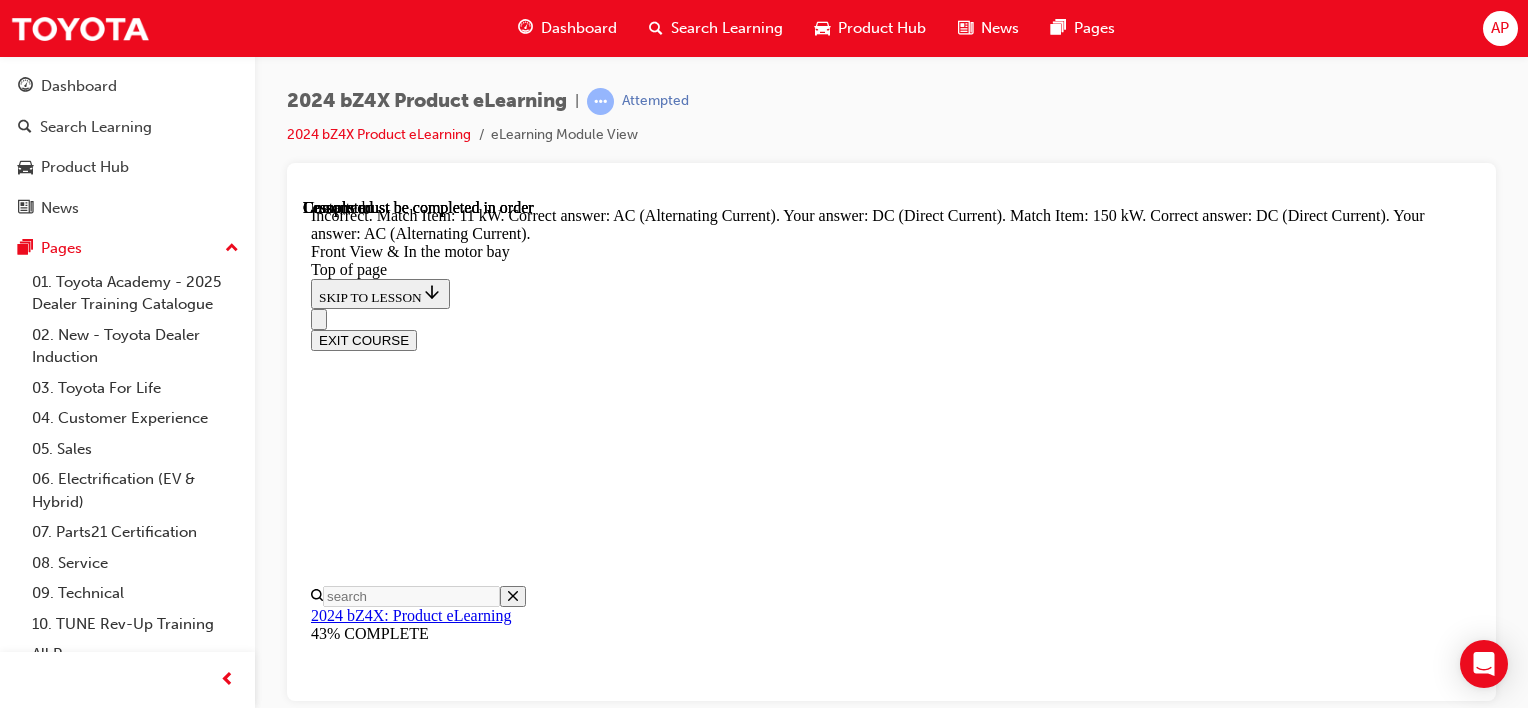 click at bounding box center (359, 15831) 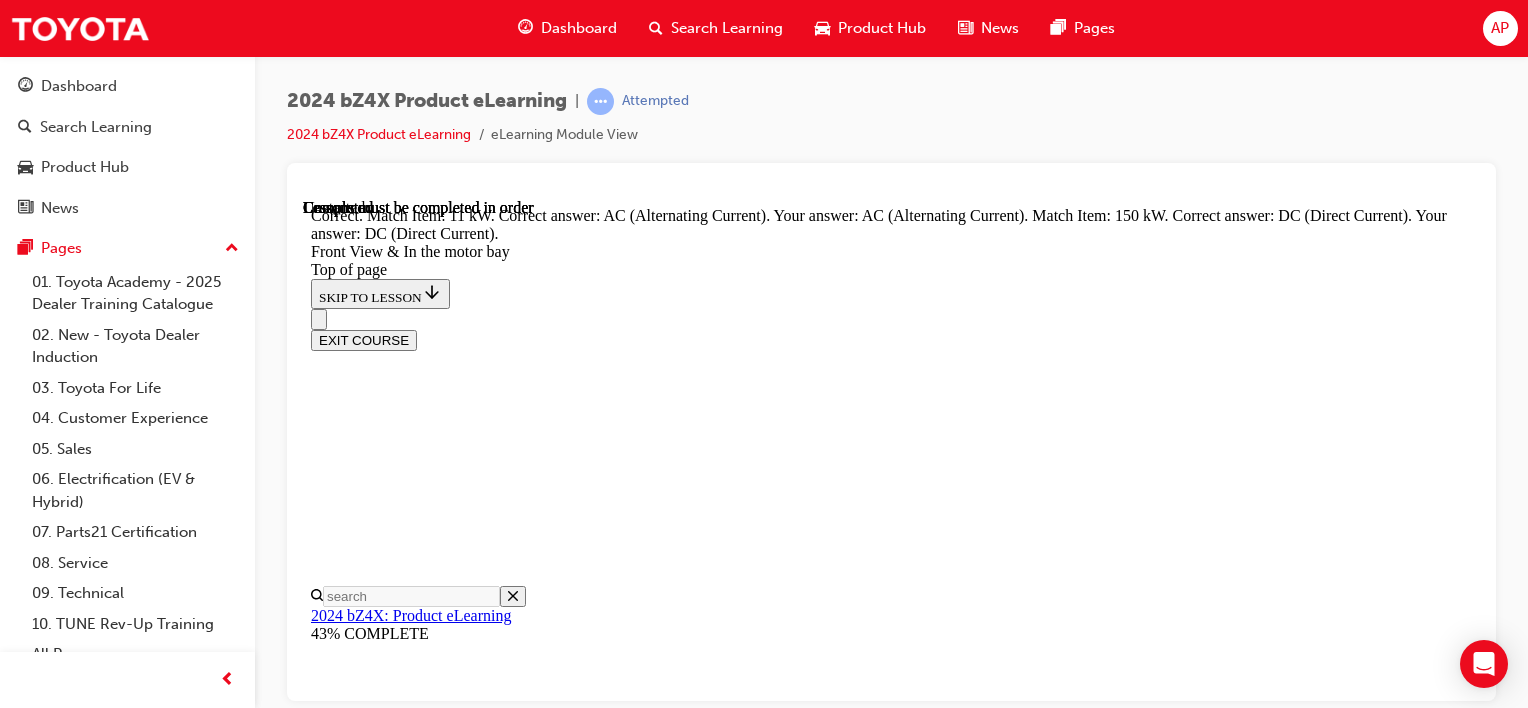 scroll, scrollTop: 3524, scrollLeft: 0, axis: vertical 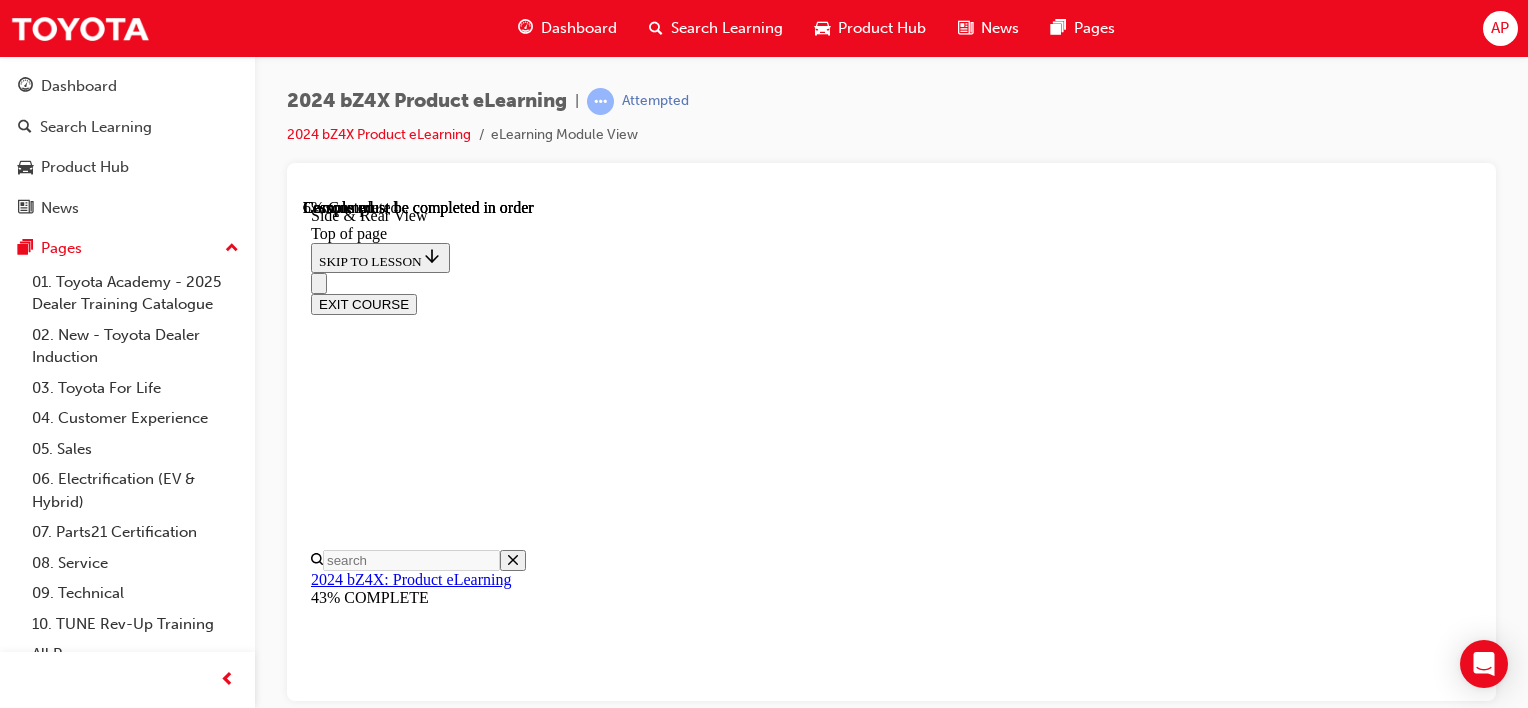 click at bounding box center [399, 10498] 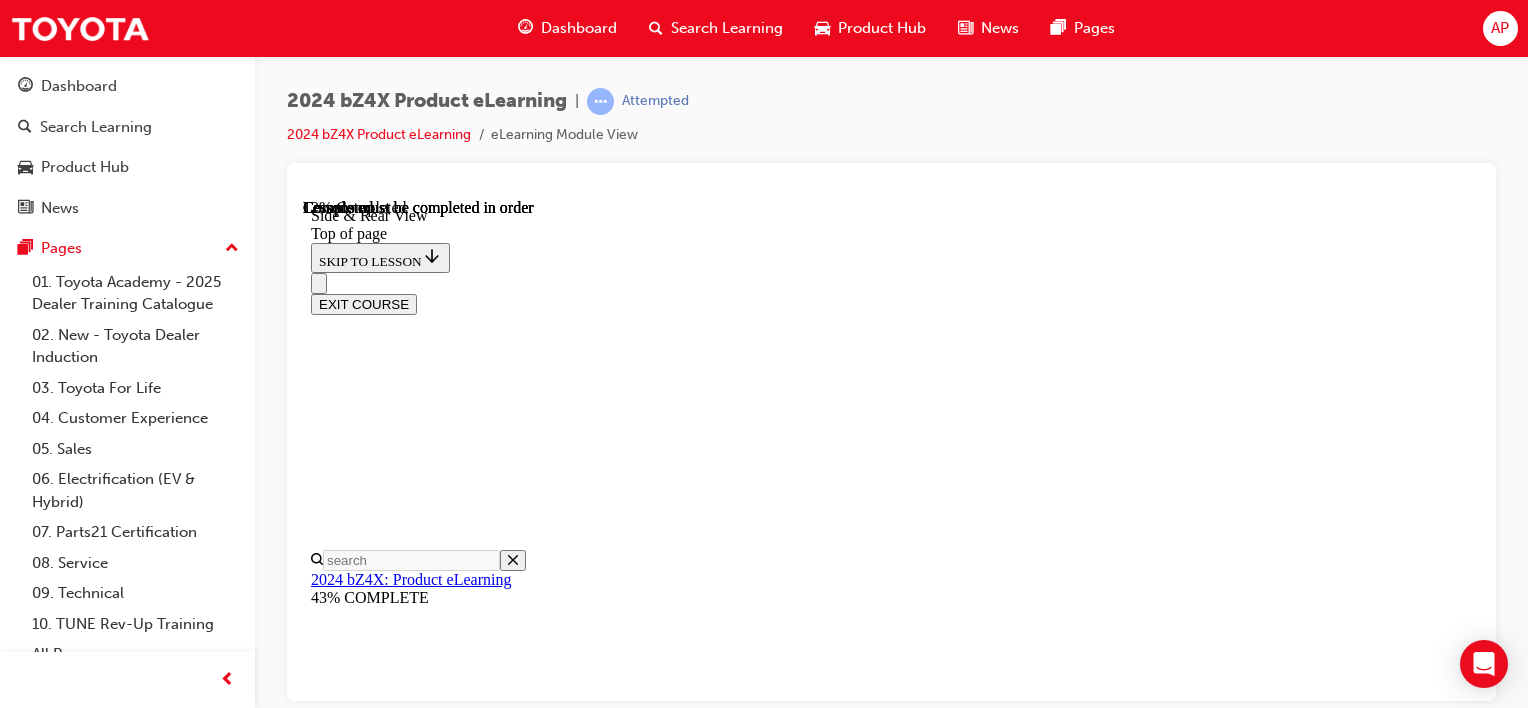 scroll, scrollTop: 644, scrollLeft: 0, axis: vertical 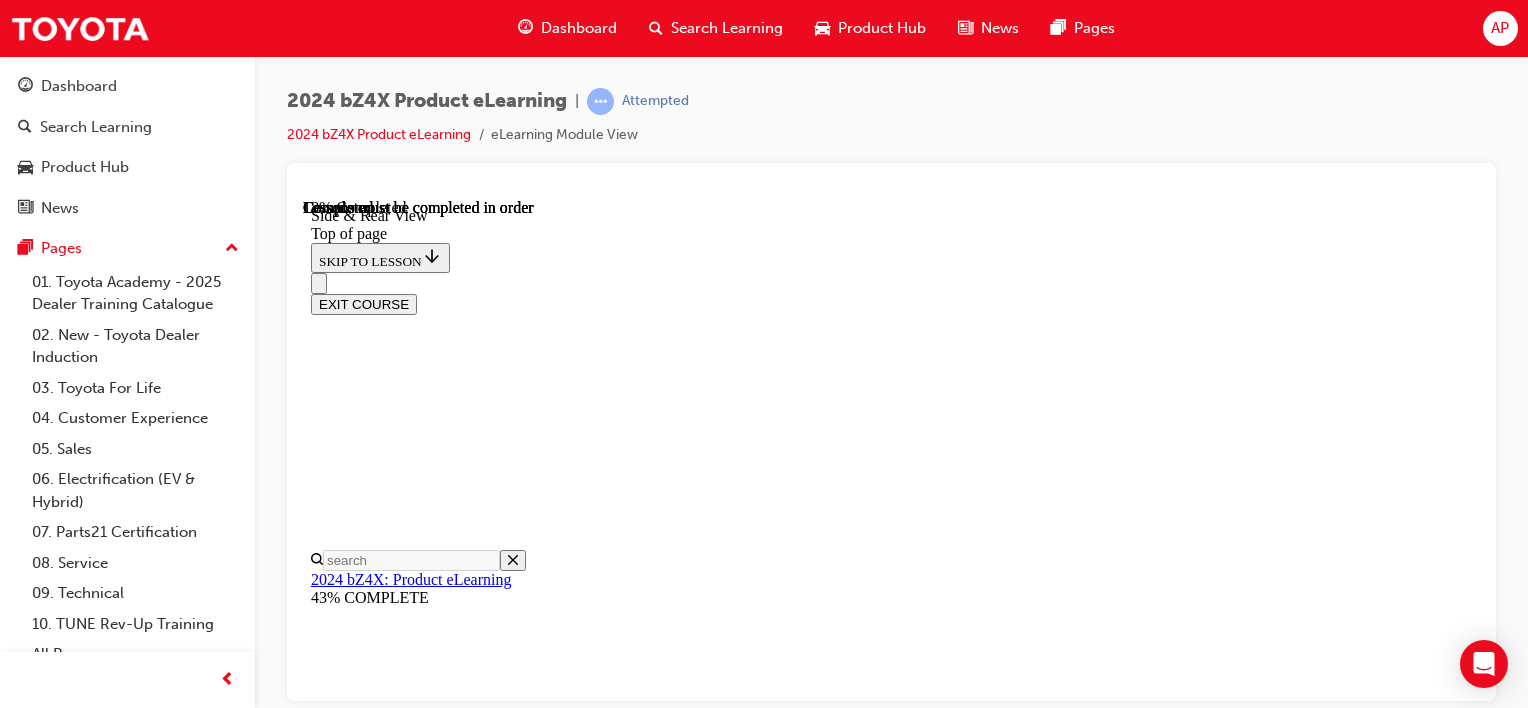 click at bounding box center [351, 10464] 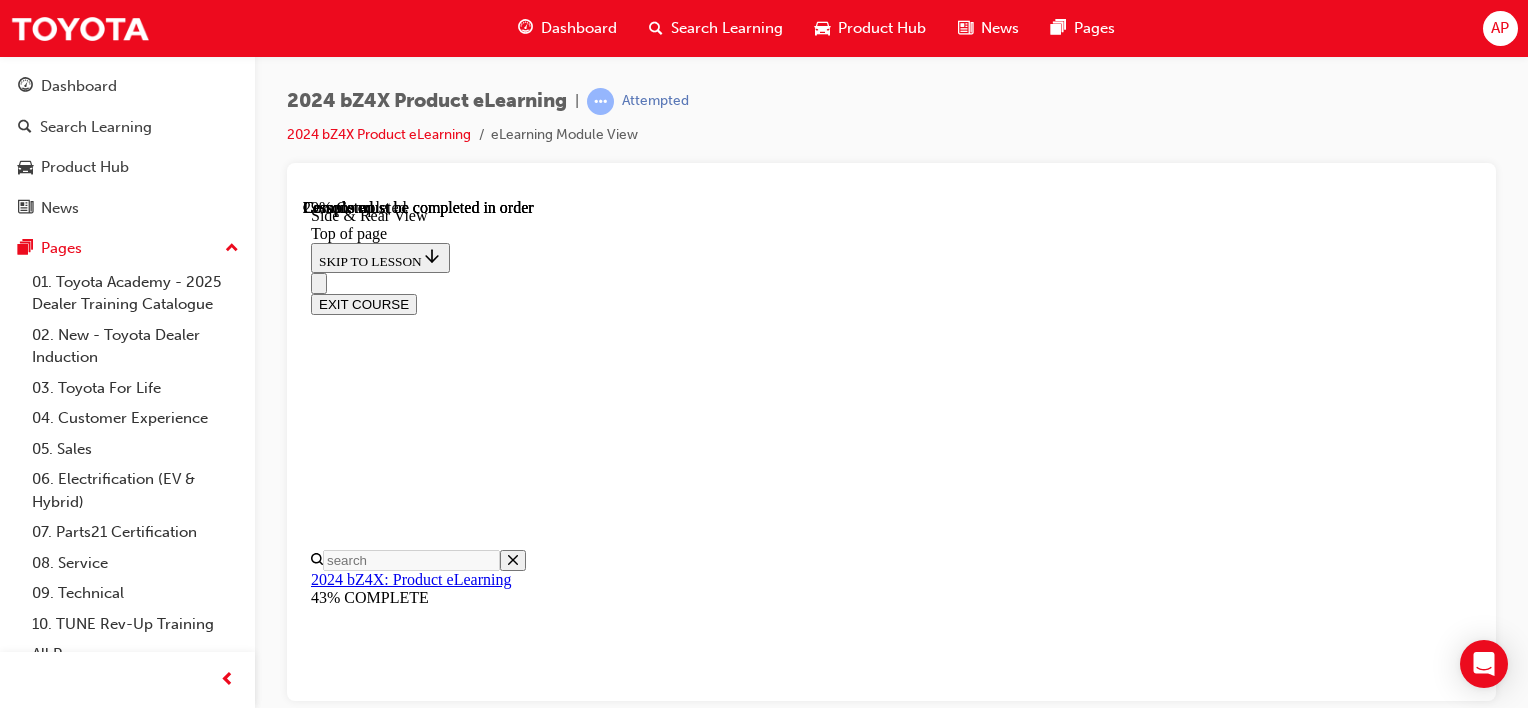 scroll, scrollTop: 1972, scrollLeft: 0, axis: vertical 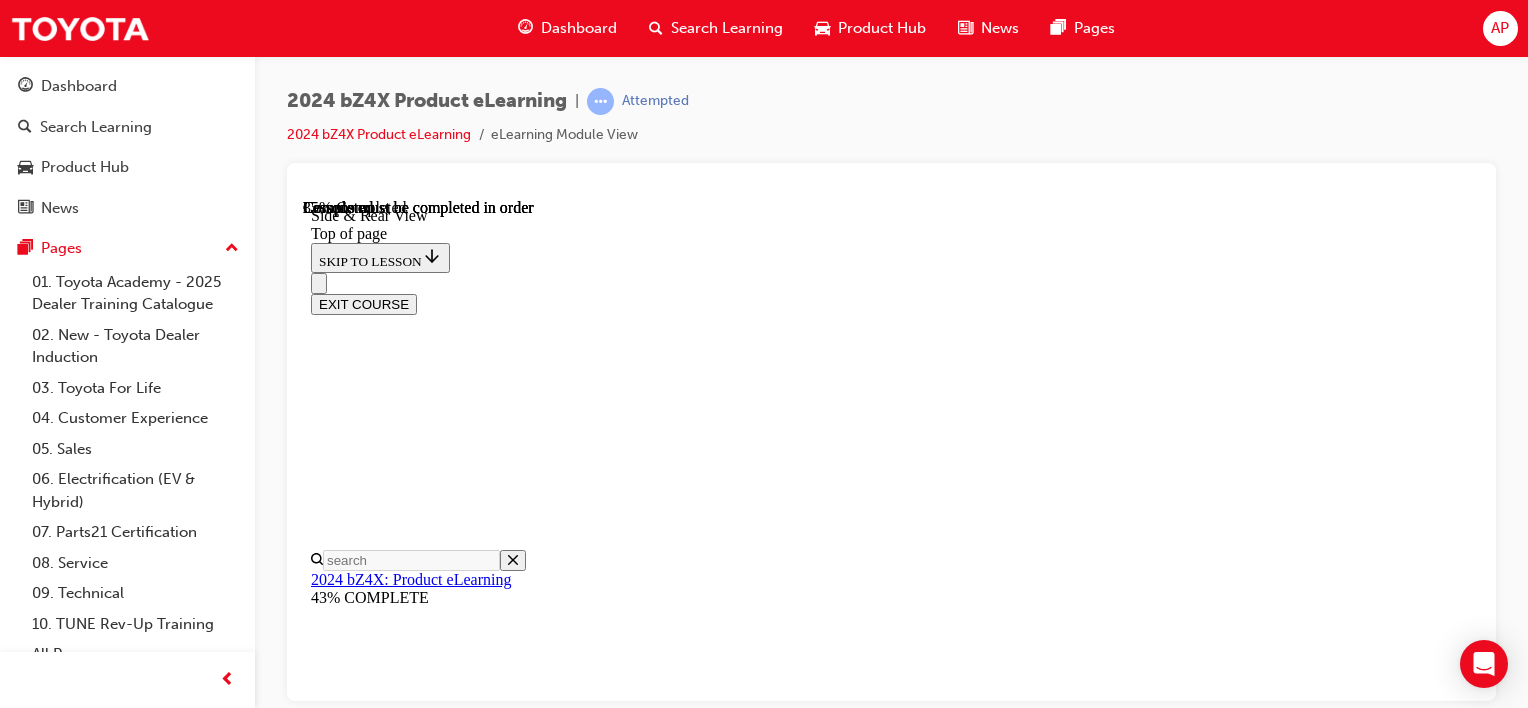 click at bounding box center (359, 14803) 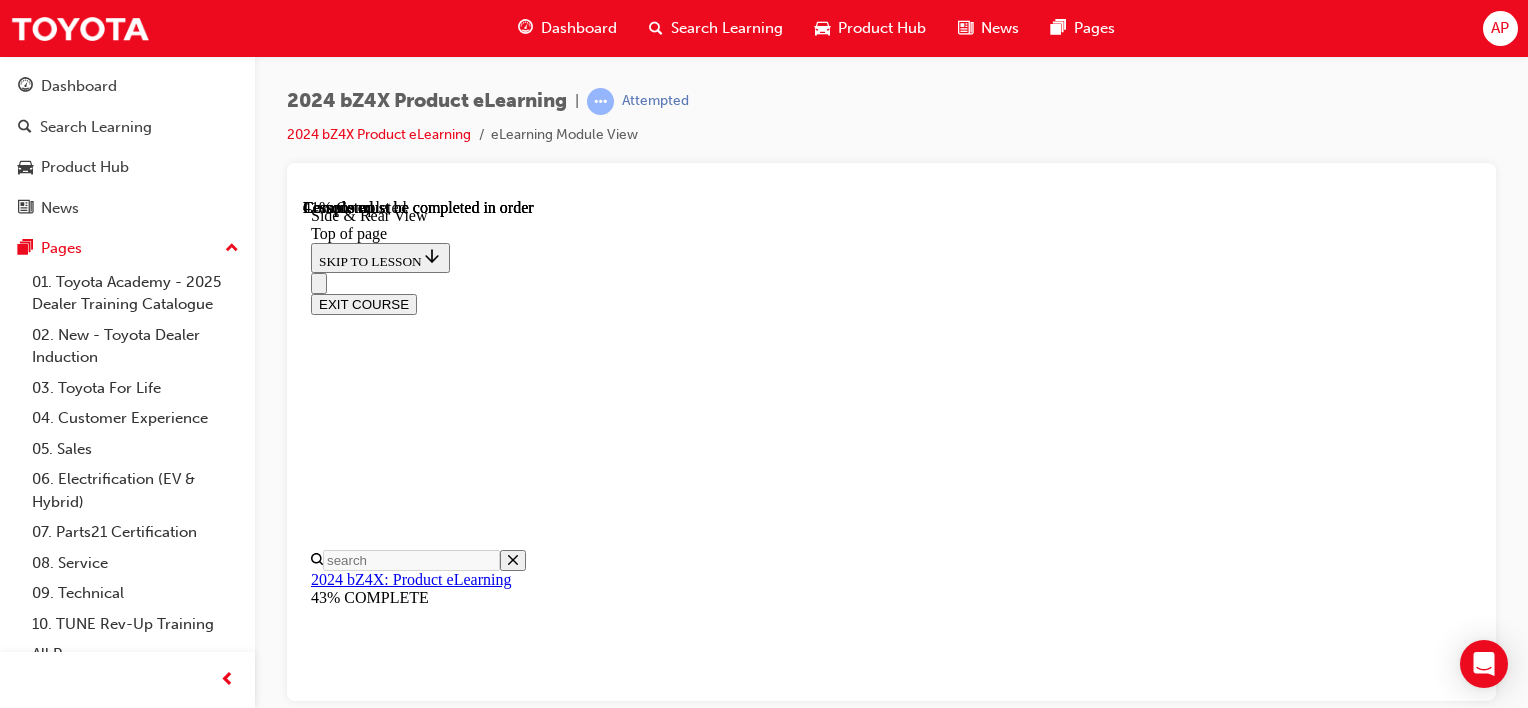 click on "CONTINUE" at bounding box center (353, 14727) 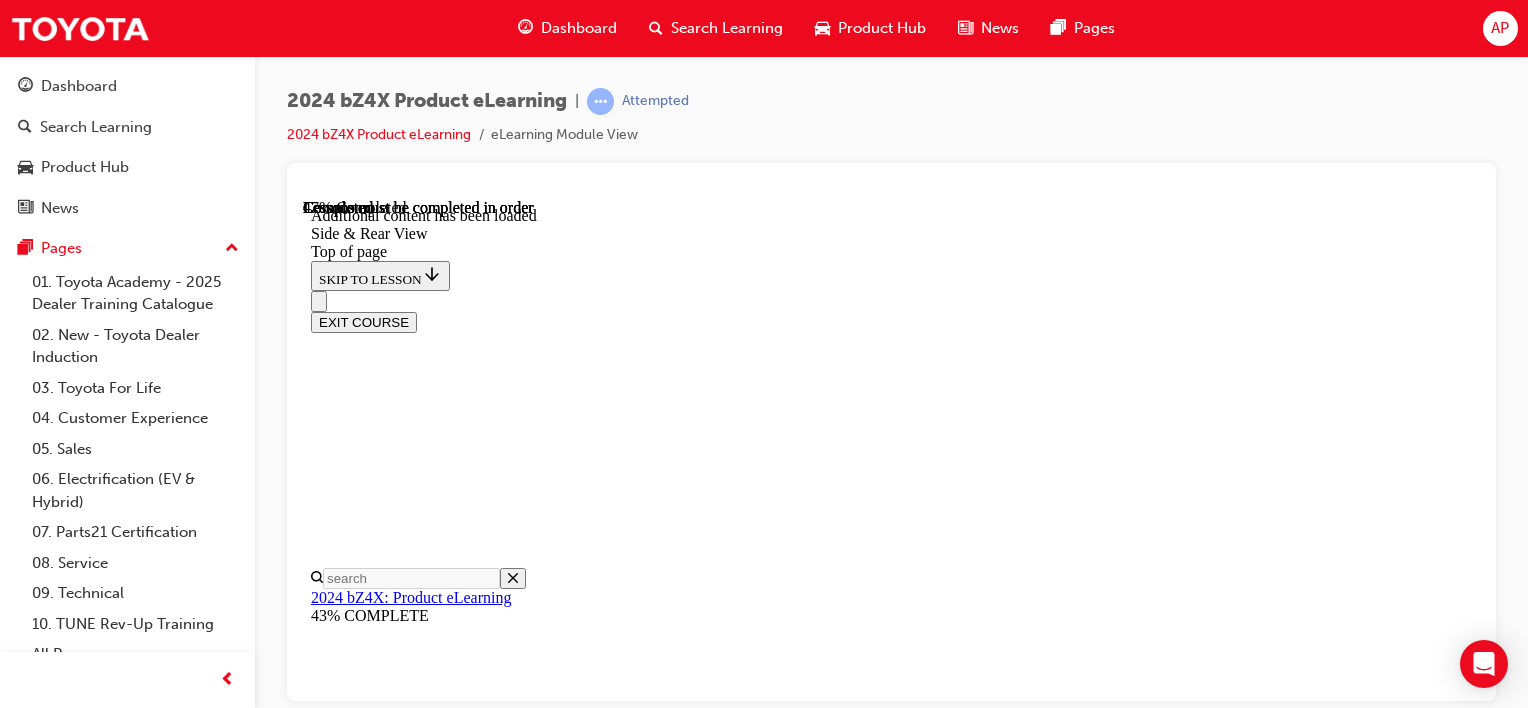scroll, scrollTop: 3523, scrollLeft: 0, axis: vertical 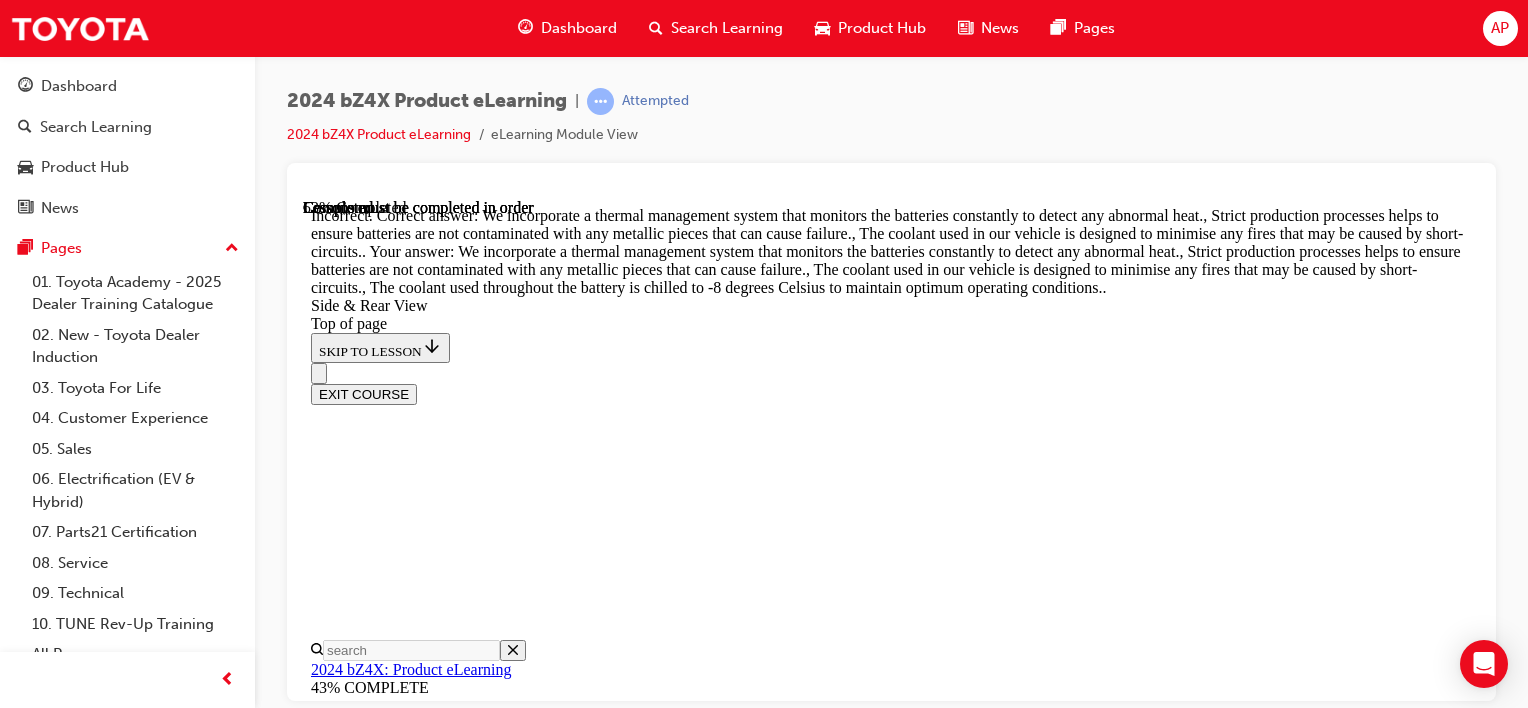 click at bounding box center (359, 19511) 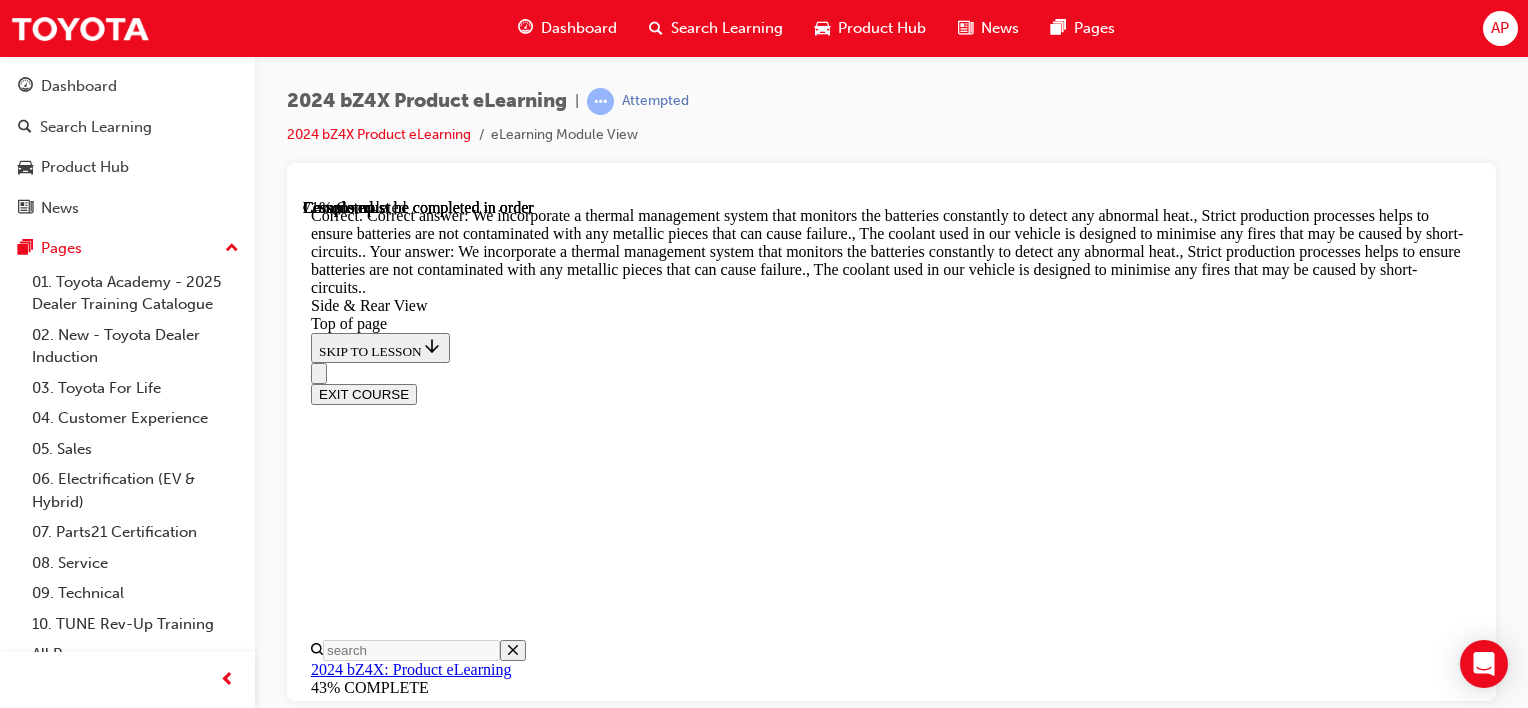 scroll, scrollTop: 5292, scrollLeft: 0, axis: vertical 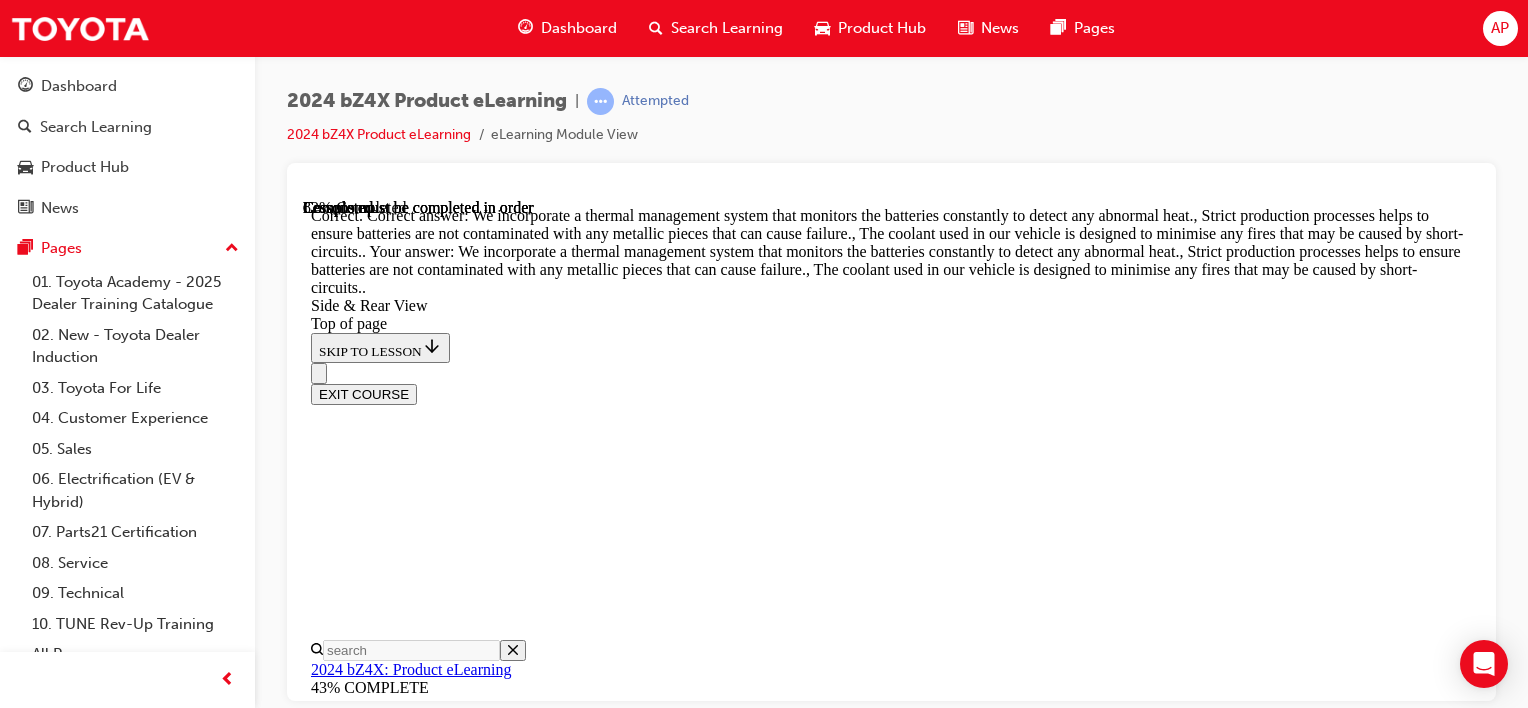 click at bounding box center (359, 20550) 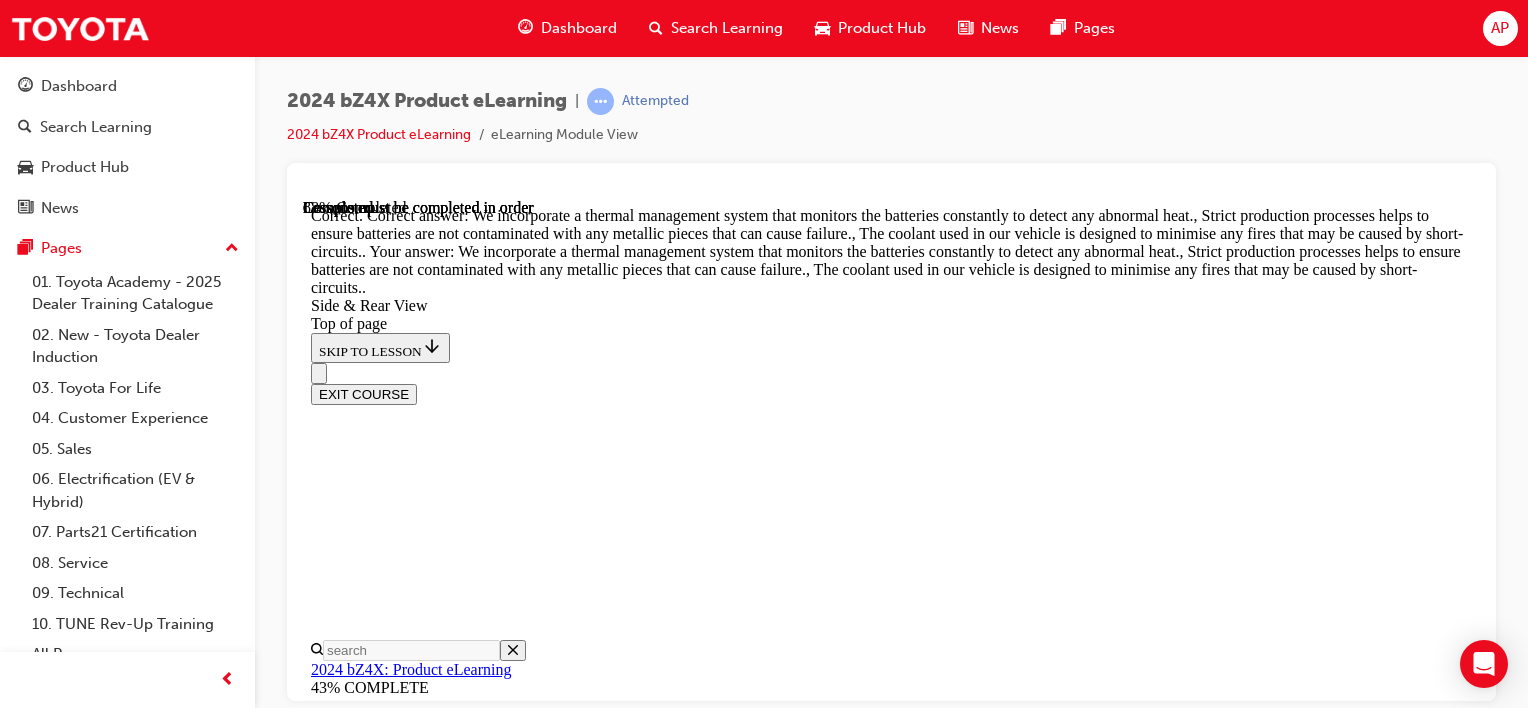 scroll, scrollTop: 6372, scrollLeft: 0, axis: vertical 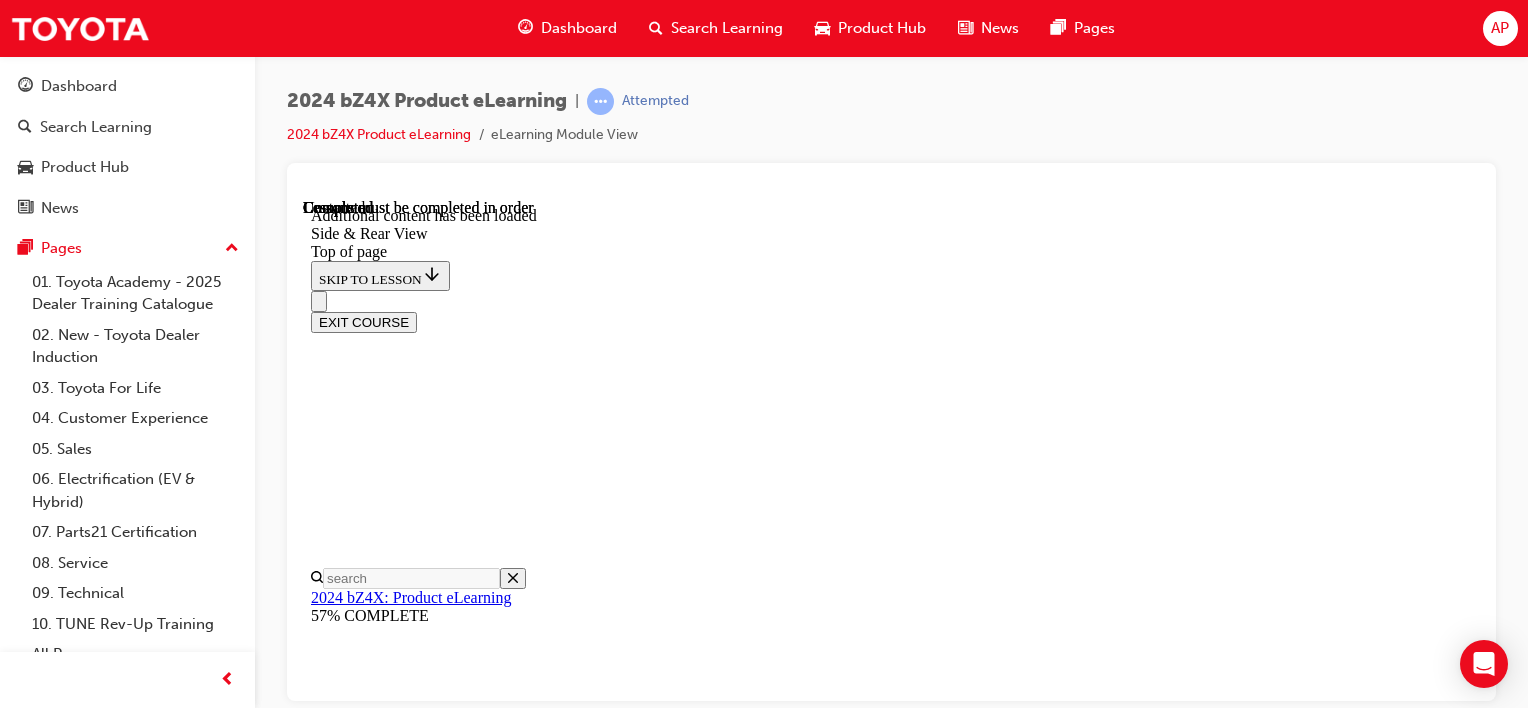 click at bounding box center [891, 21438] 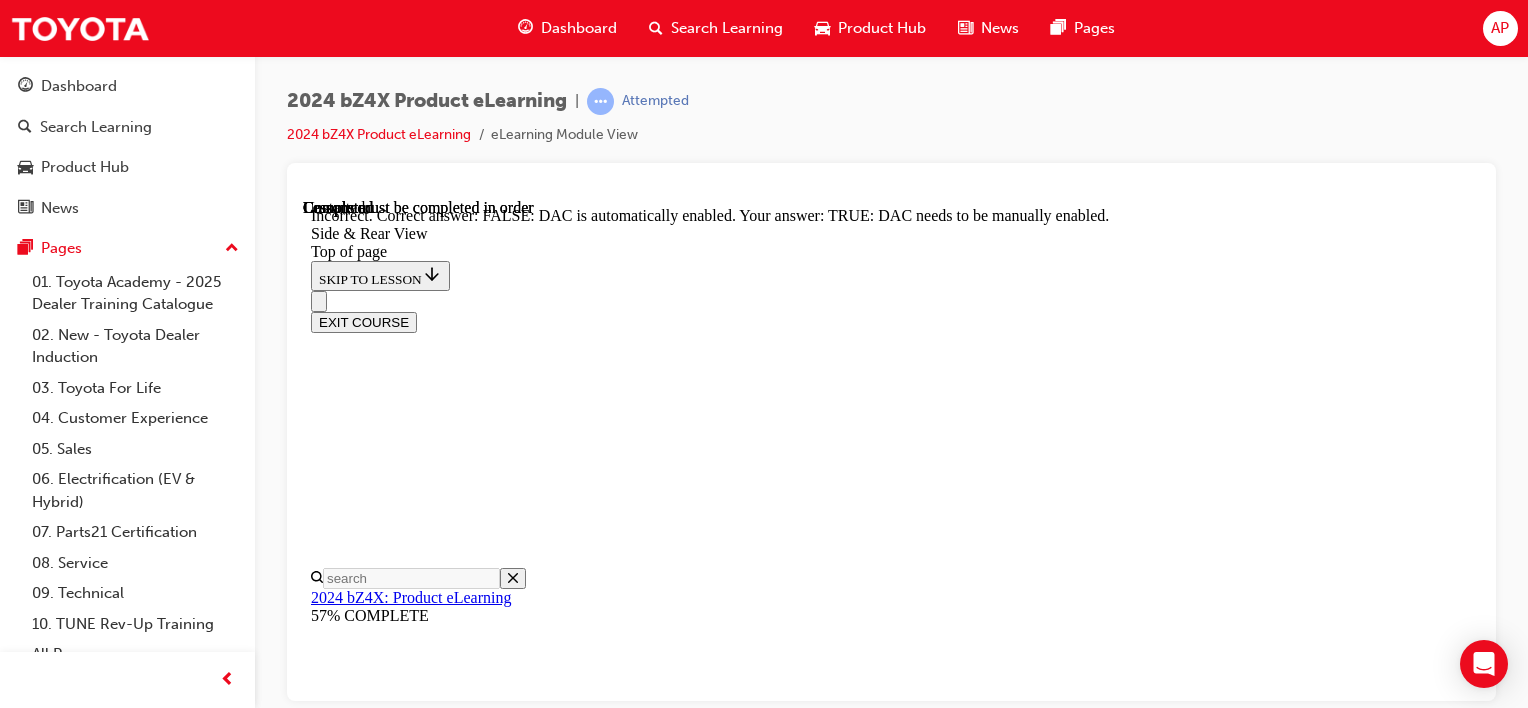 scroll, scrollTop: 6968, scrollLeft: 0, axis: vertical 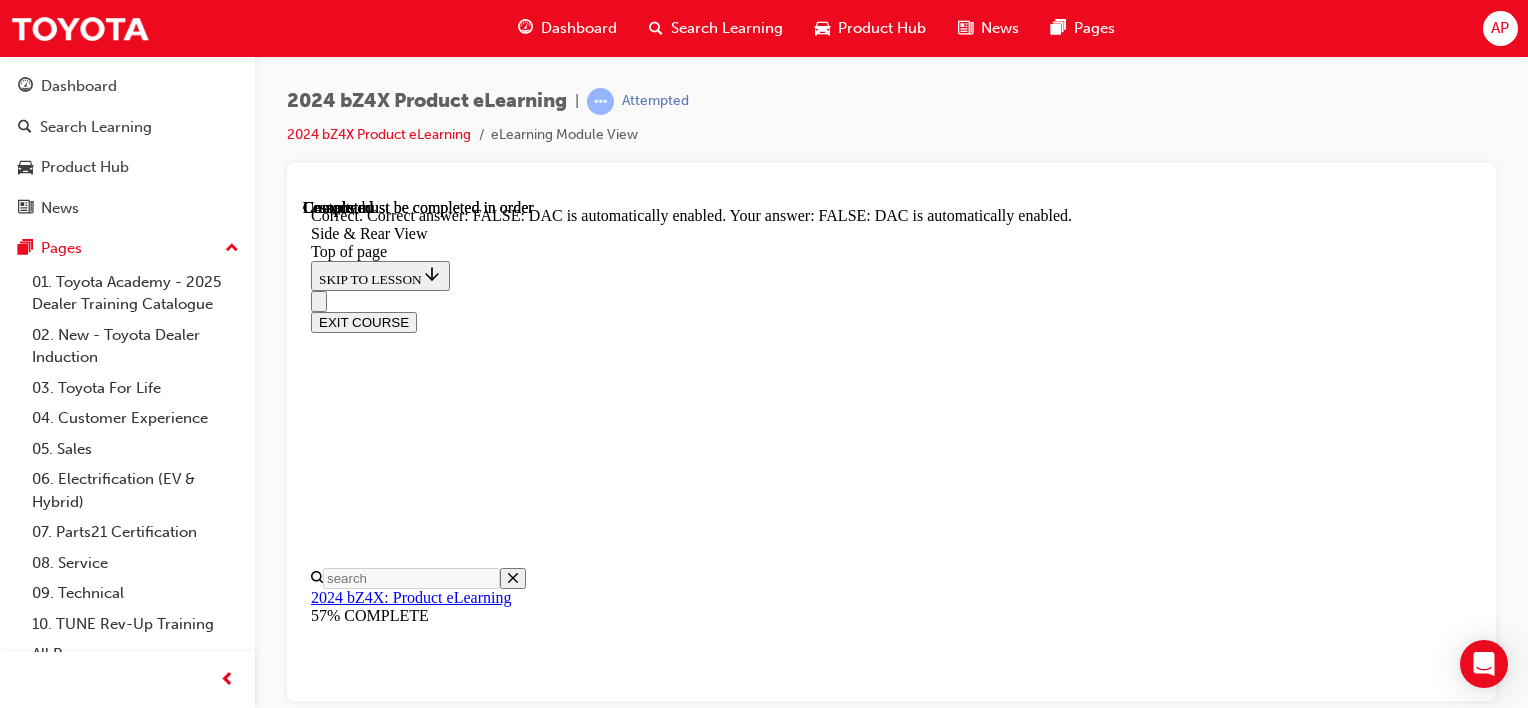 click on "Lesson 5 - Rear & Cargo area" at bounding box center (891, 25378) 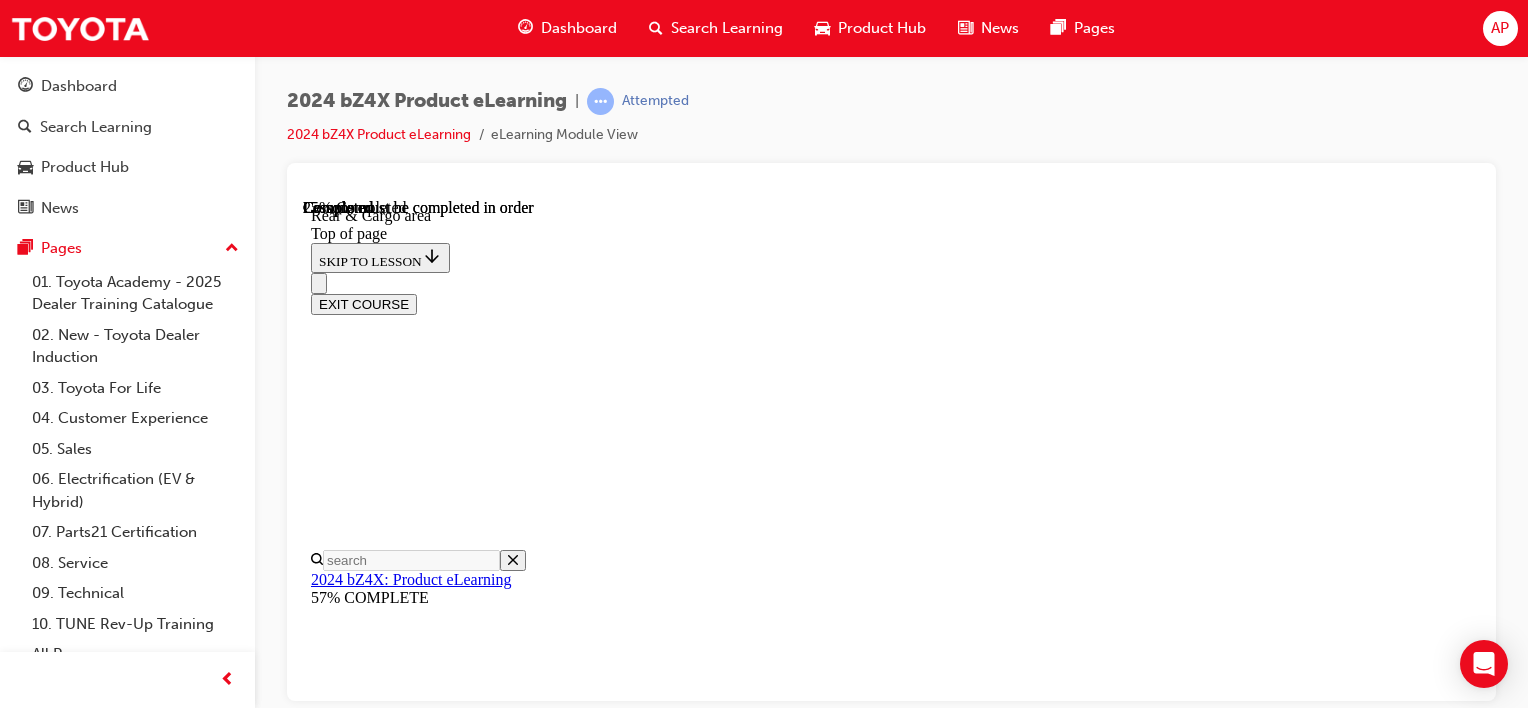 scroll, scrollTop: 662, scrollLeft: 0, axis: vertical 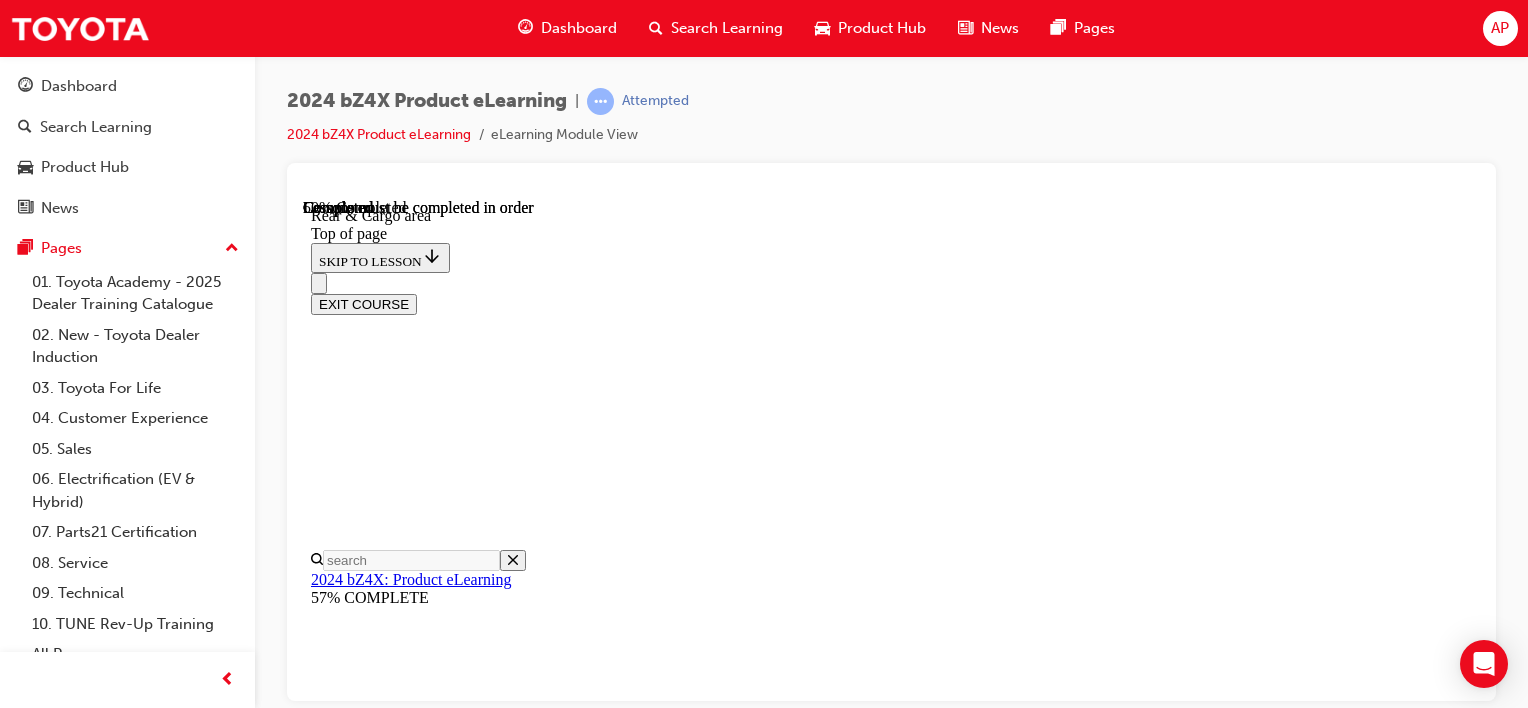 click at bounding box center [351, 10476] 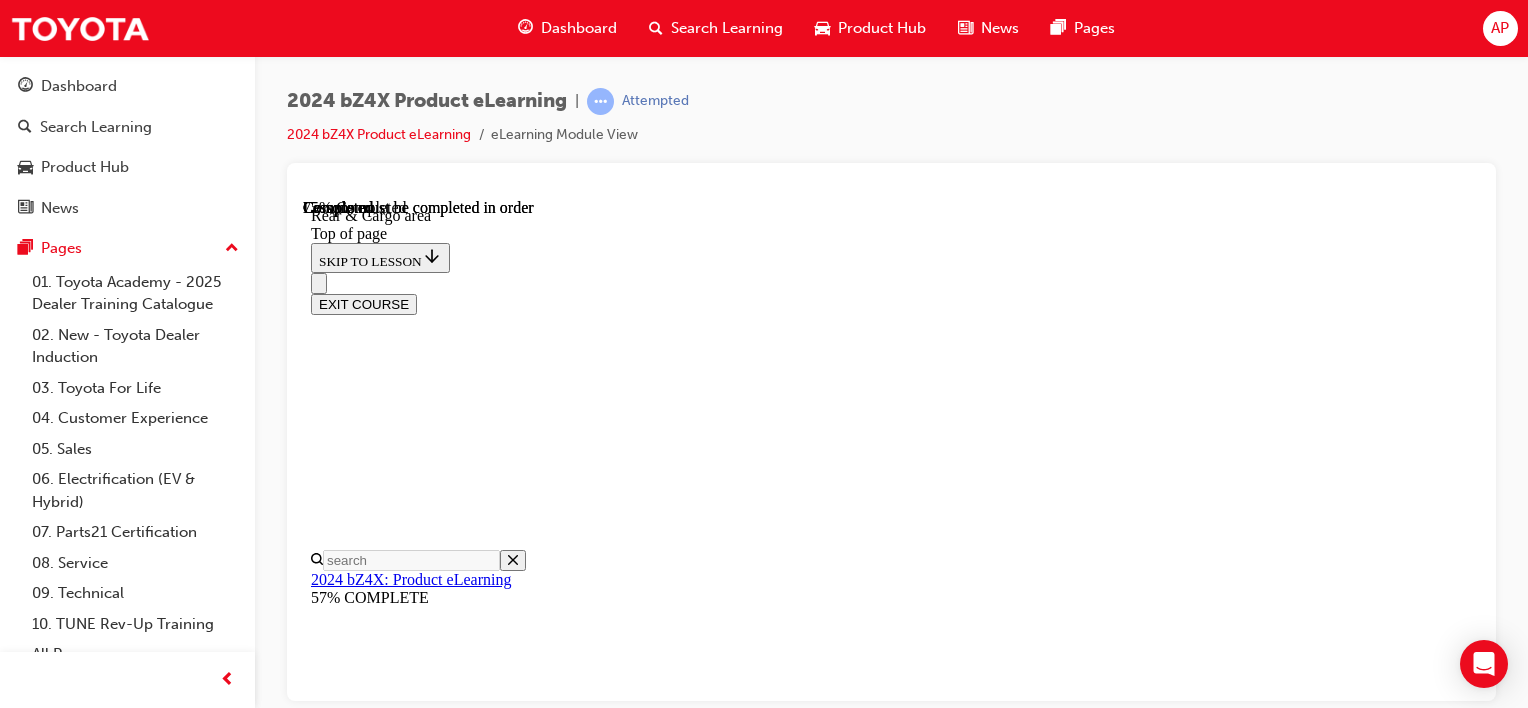 scroll, scrollTop: 68, scrollLeft: 0, axis: vertical 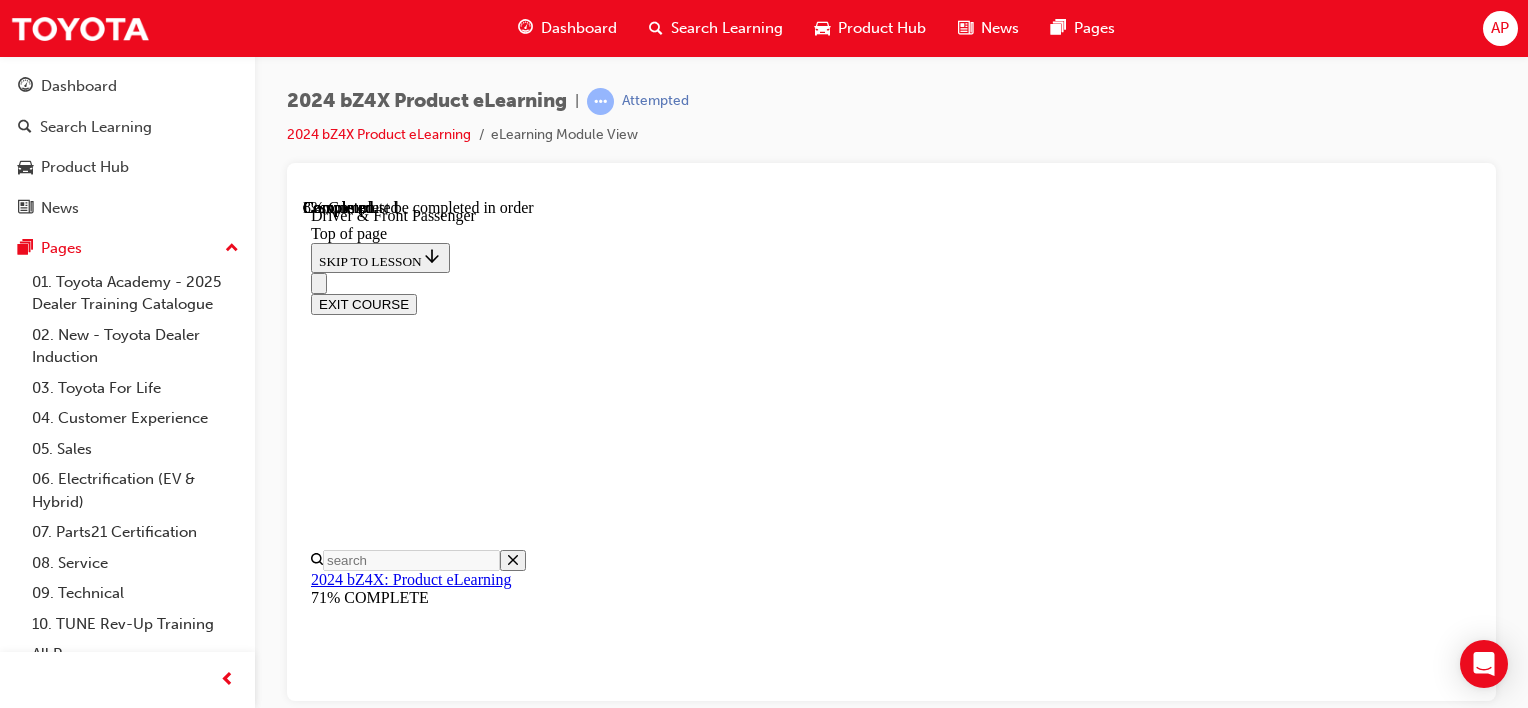 click at bounding box center (399, 11222) 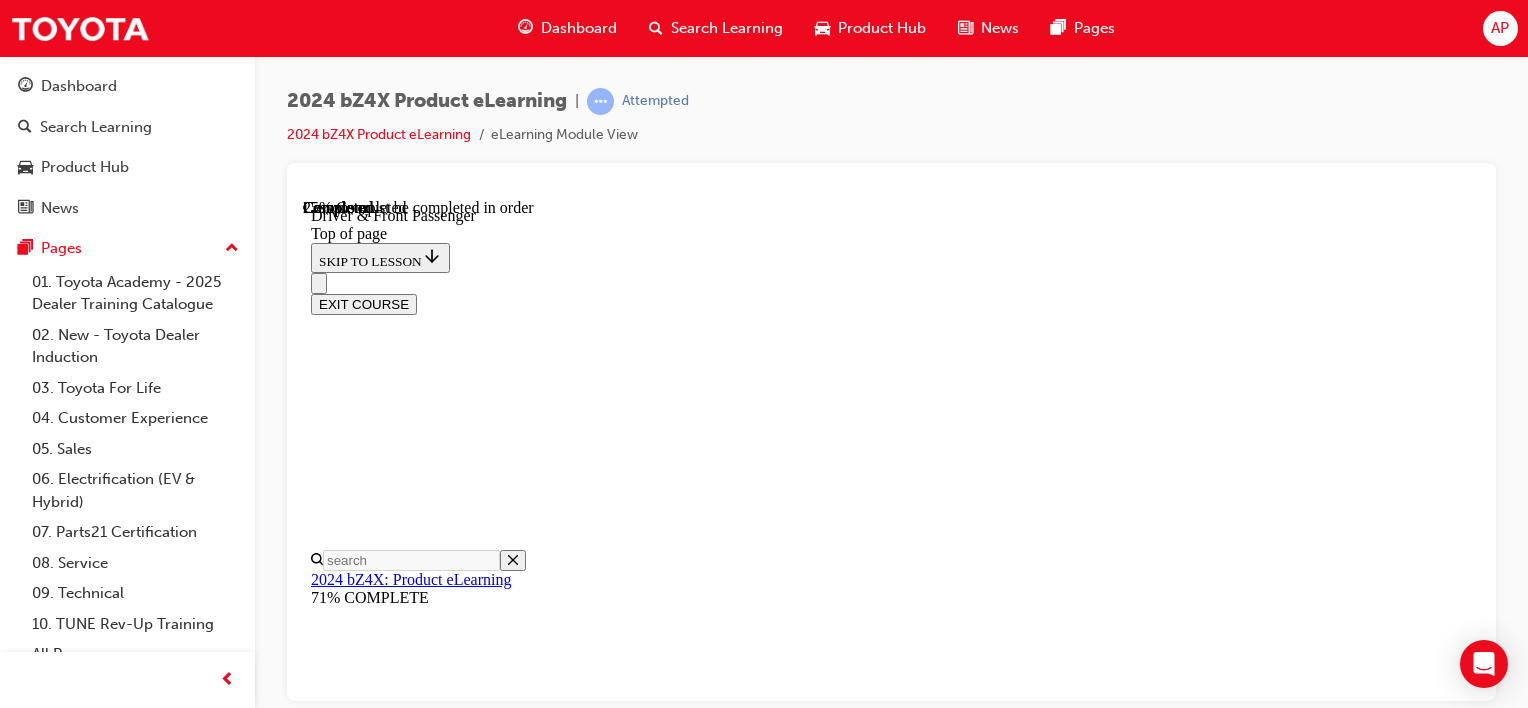 scroll, scrollTop: 749, scrollLeft: 0, axis: vertical 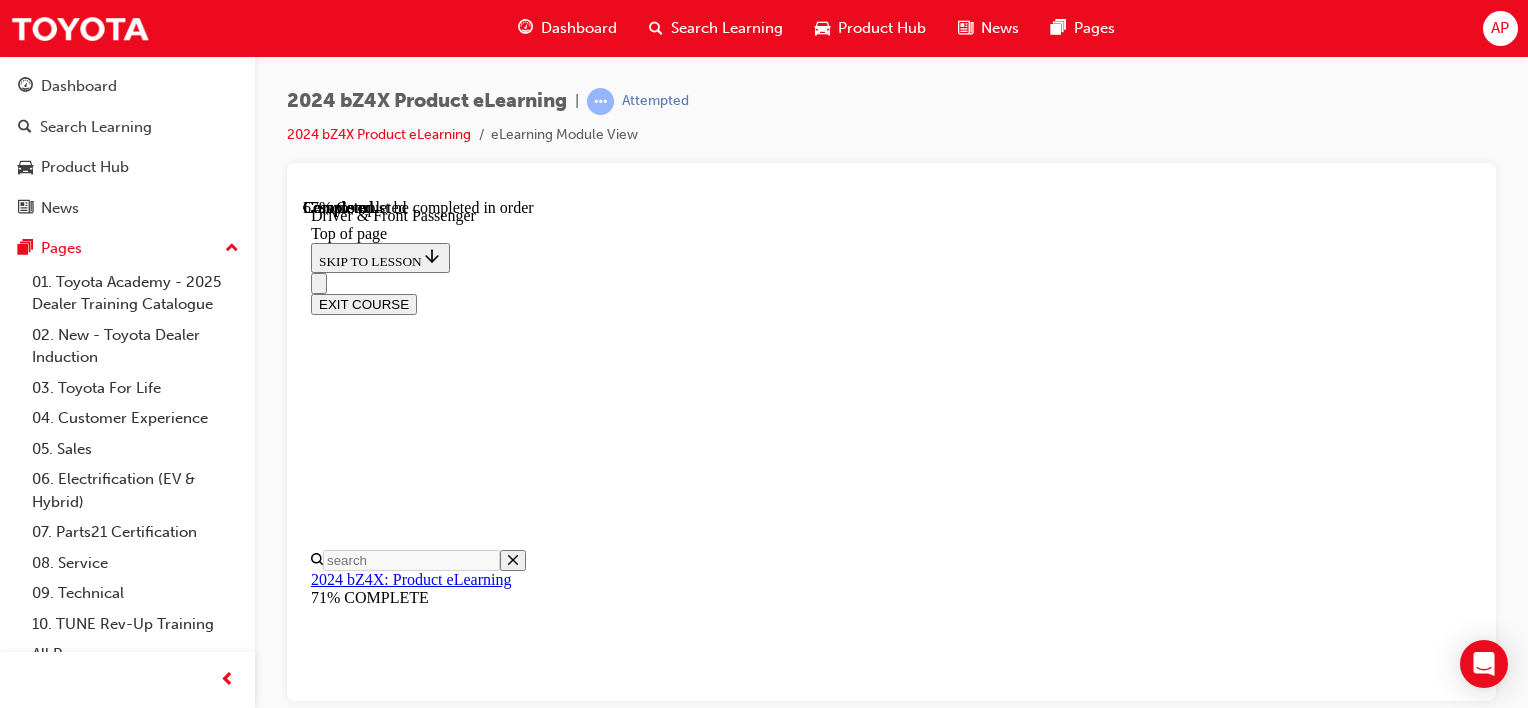 click on "Higher & Closer to the windshield" at bounding box center (449, 19903) 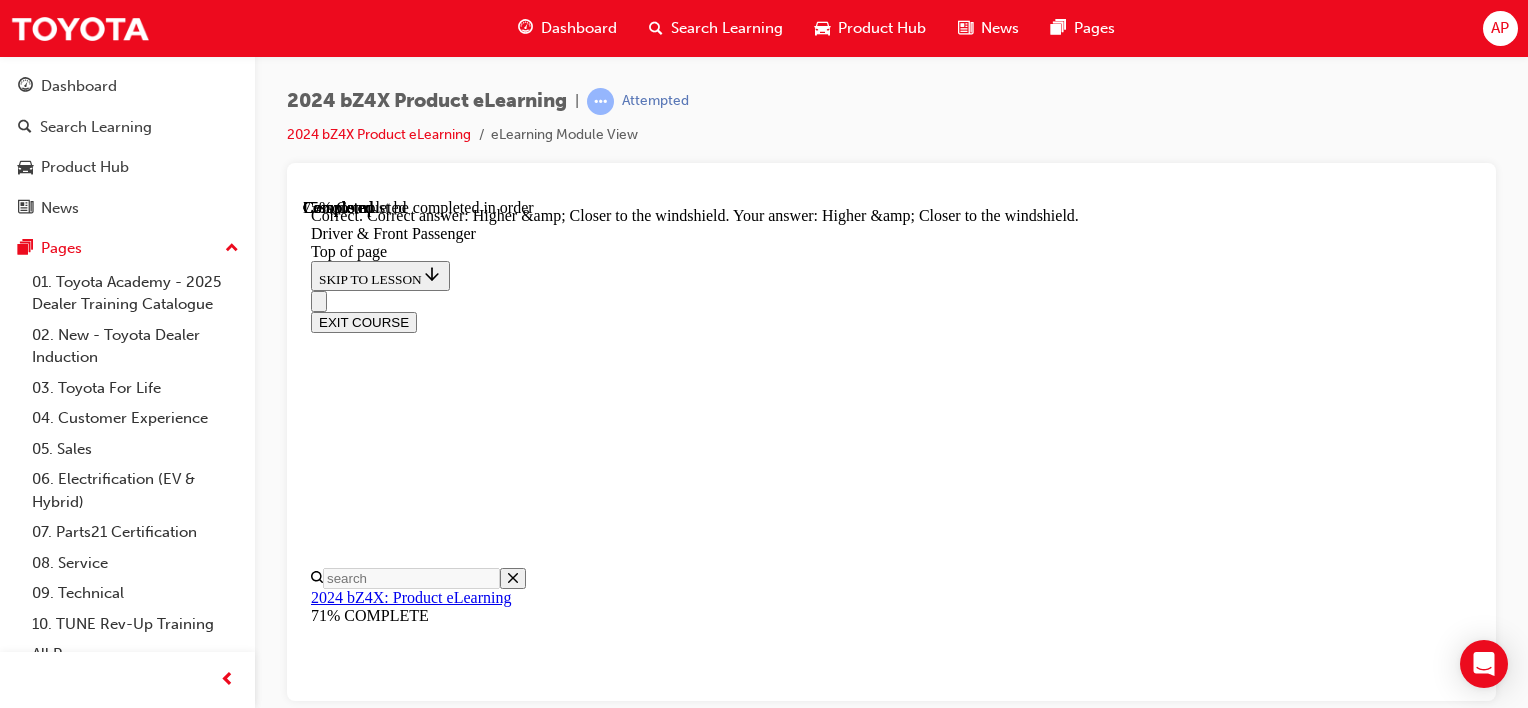 scroll, scrollTop: 3883, scrollLeft: 0, axis: vertical 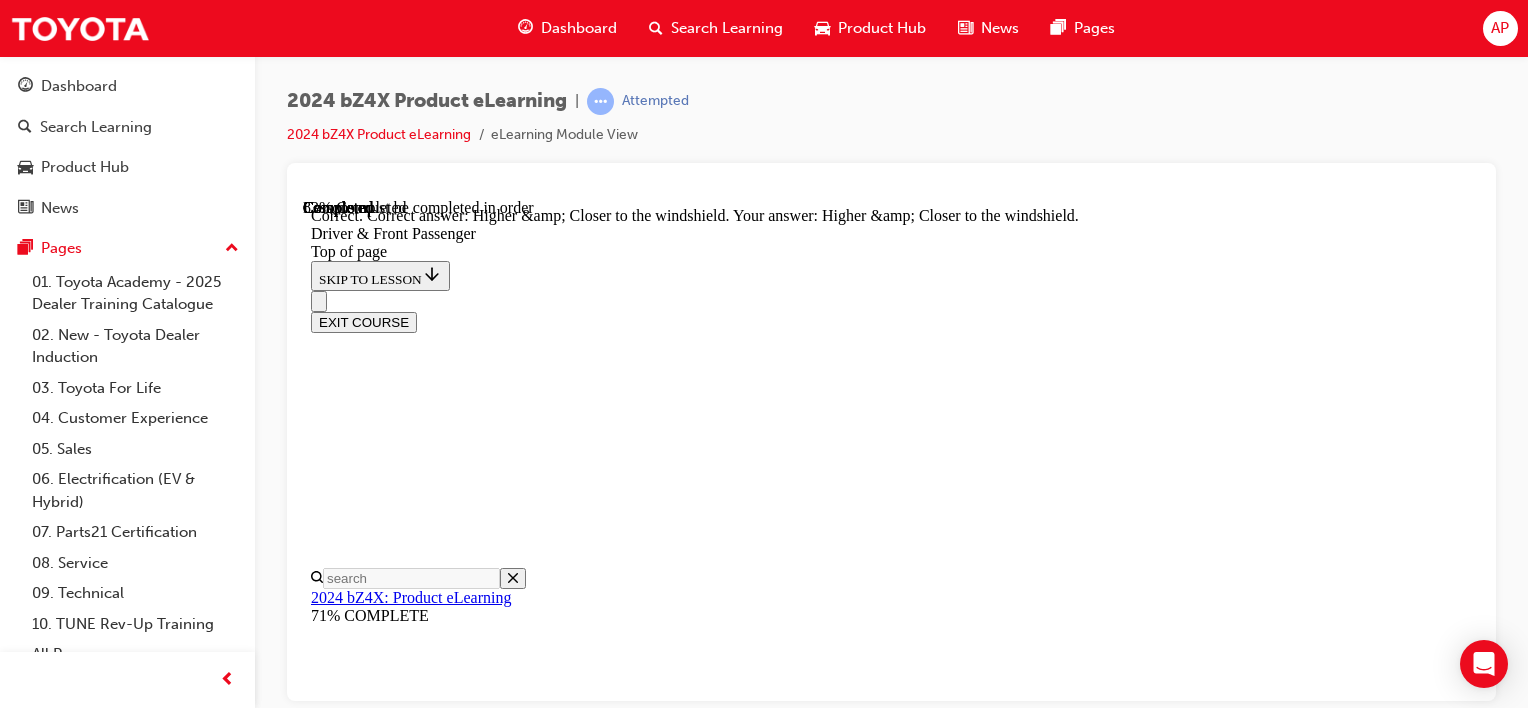 click at bounding box center (359, 17012) 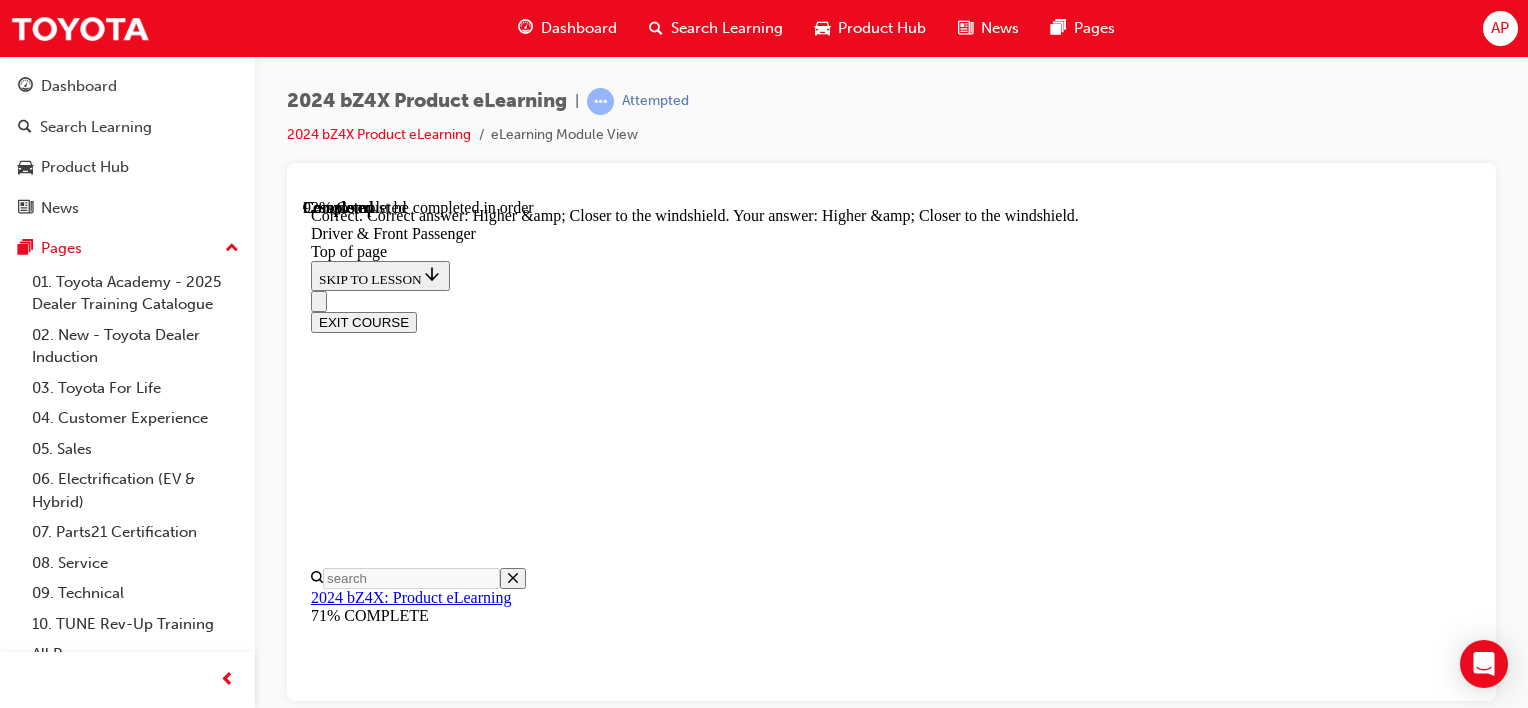 scroll, scrollTop: 656, scrollLeft: 0, axis: vertical 